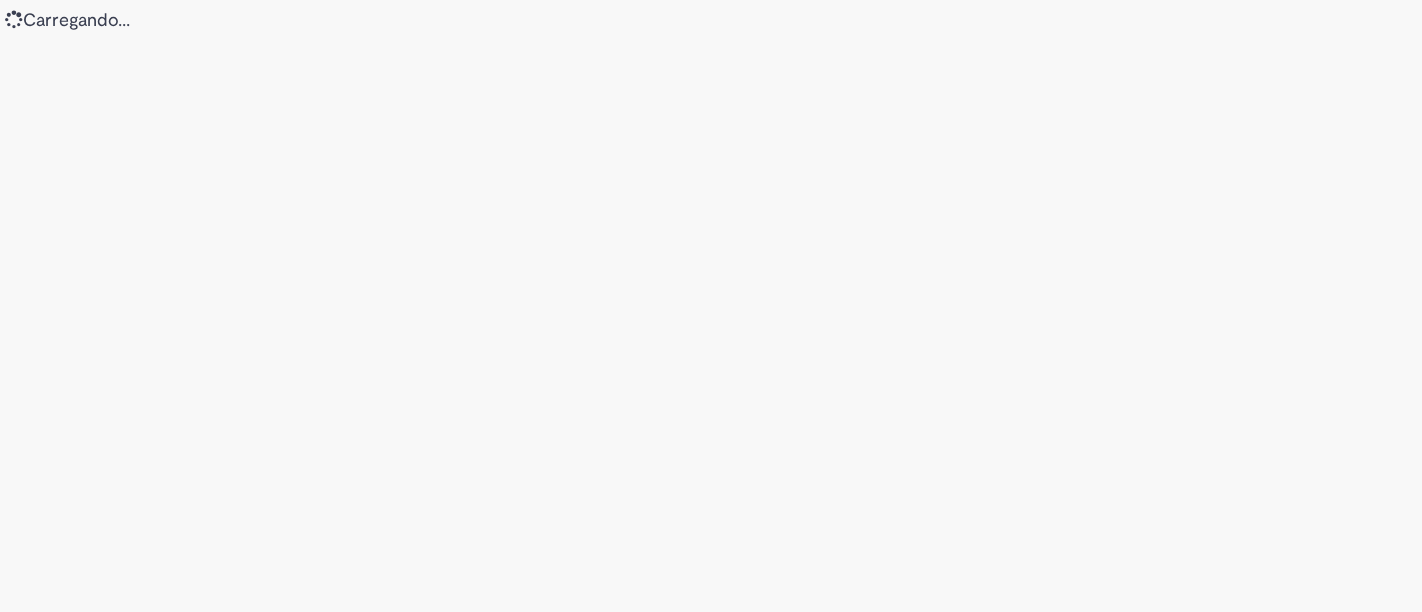 scroll, scrollTop: 0, scrollLeft: 0, axis: both 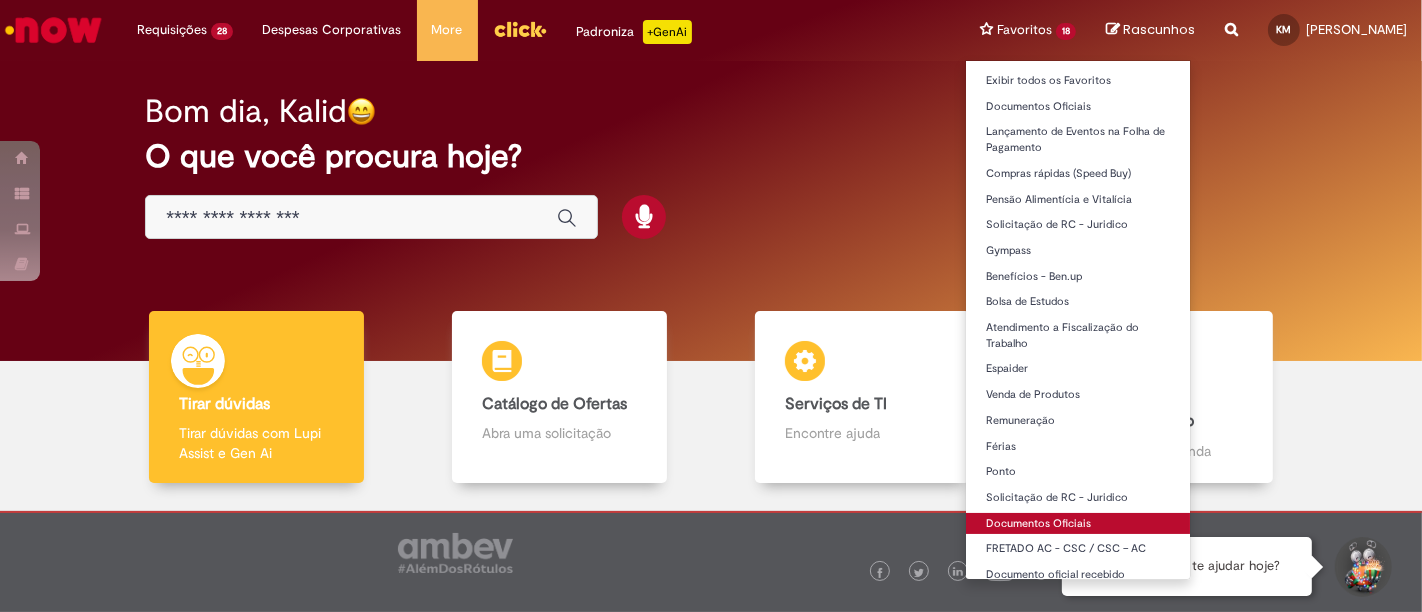 click on "Documentos Oficiais" at bounding box center (1078, 524) 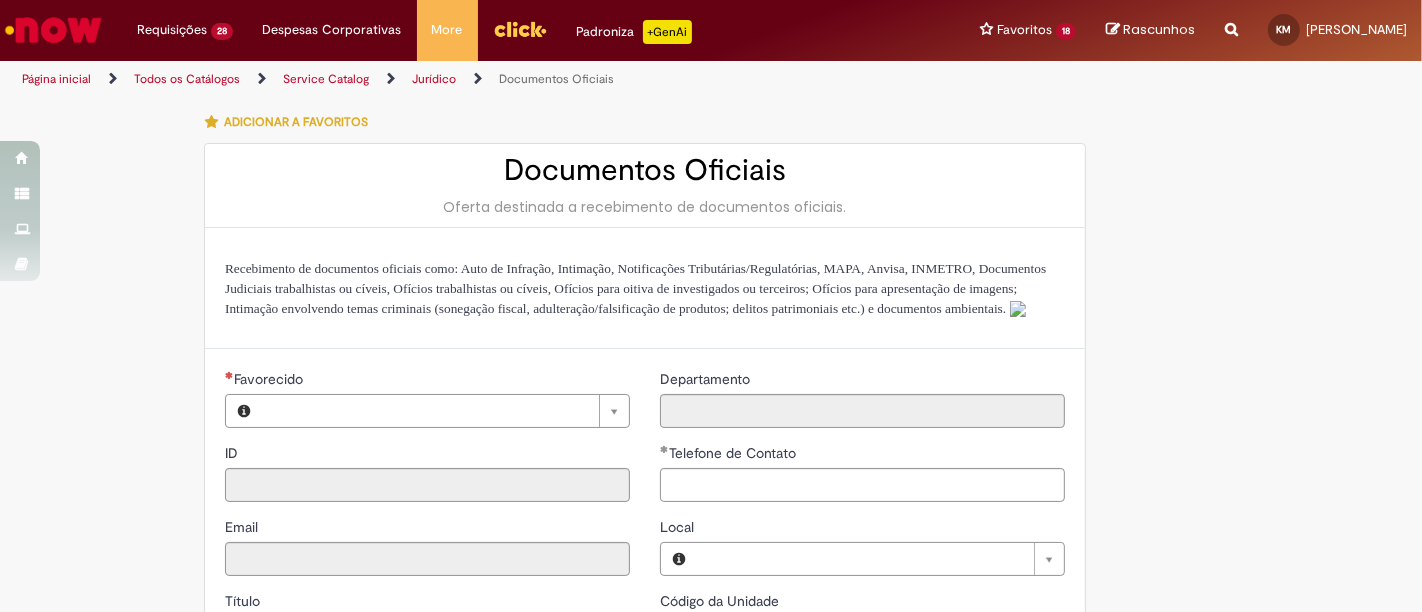 type on "********" 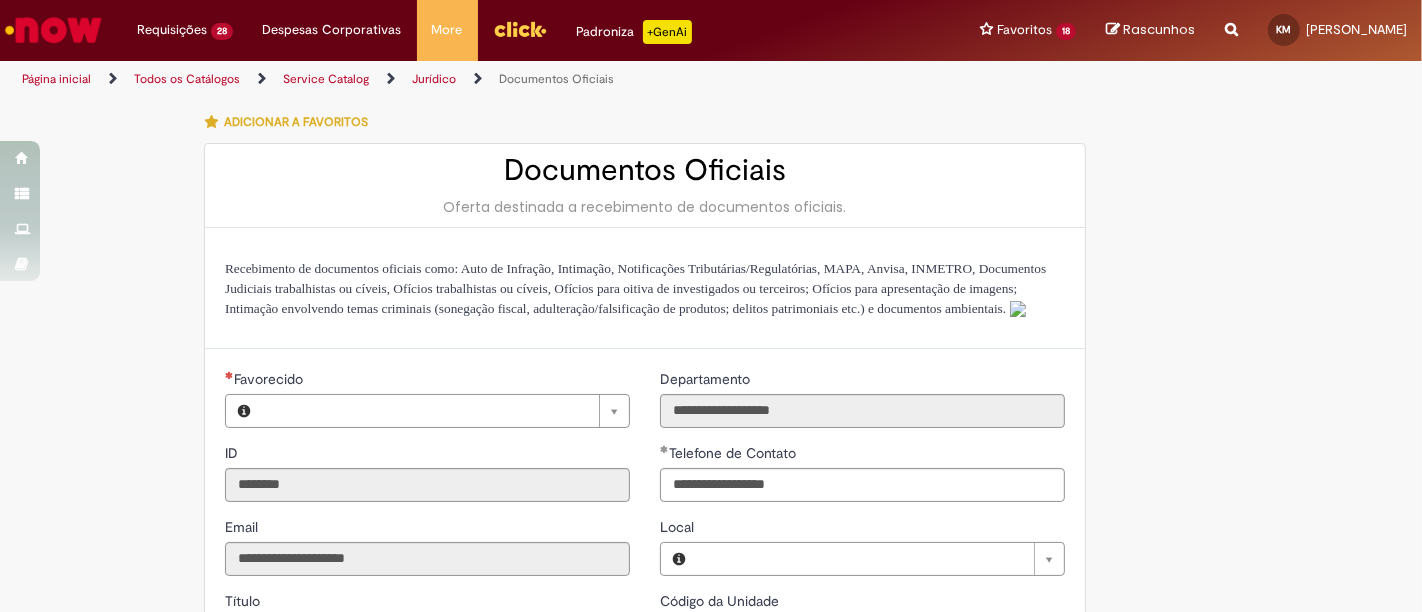 type on "**********" 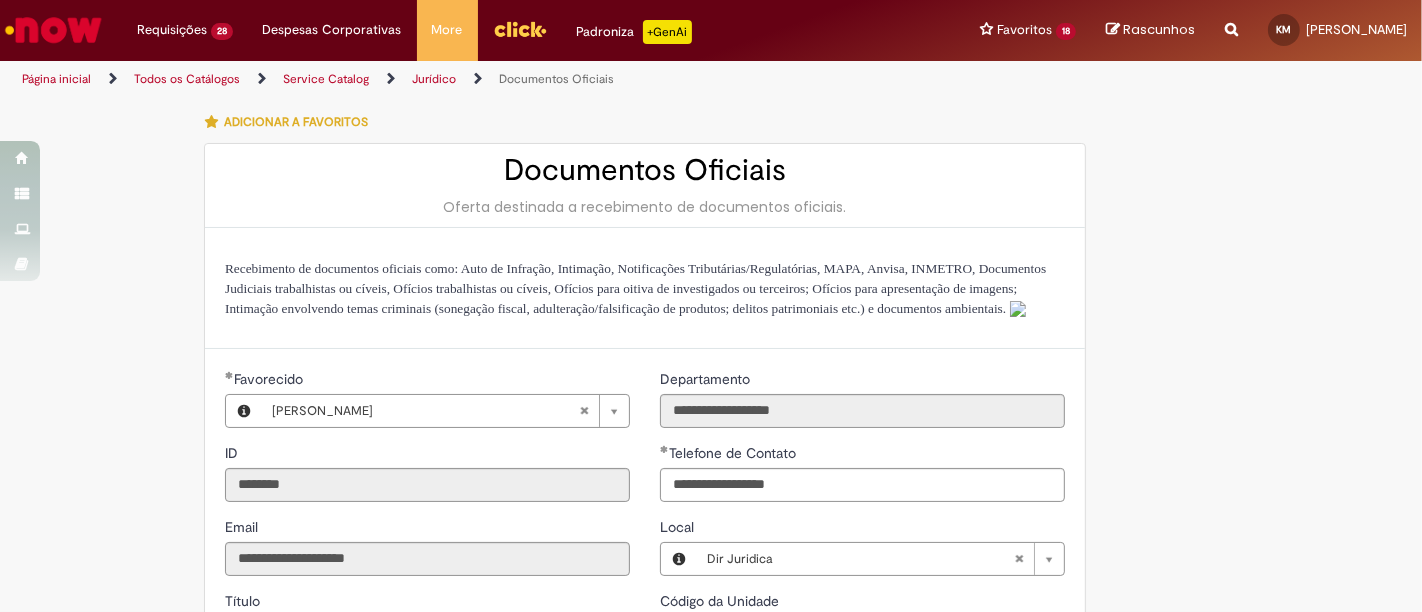 type on "**********" 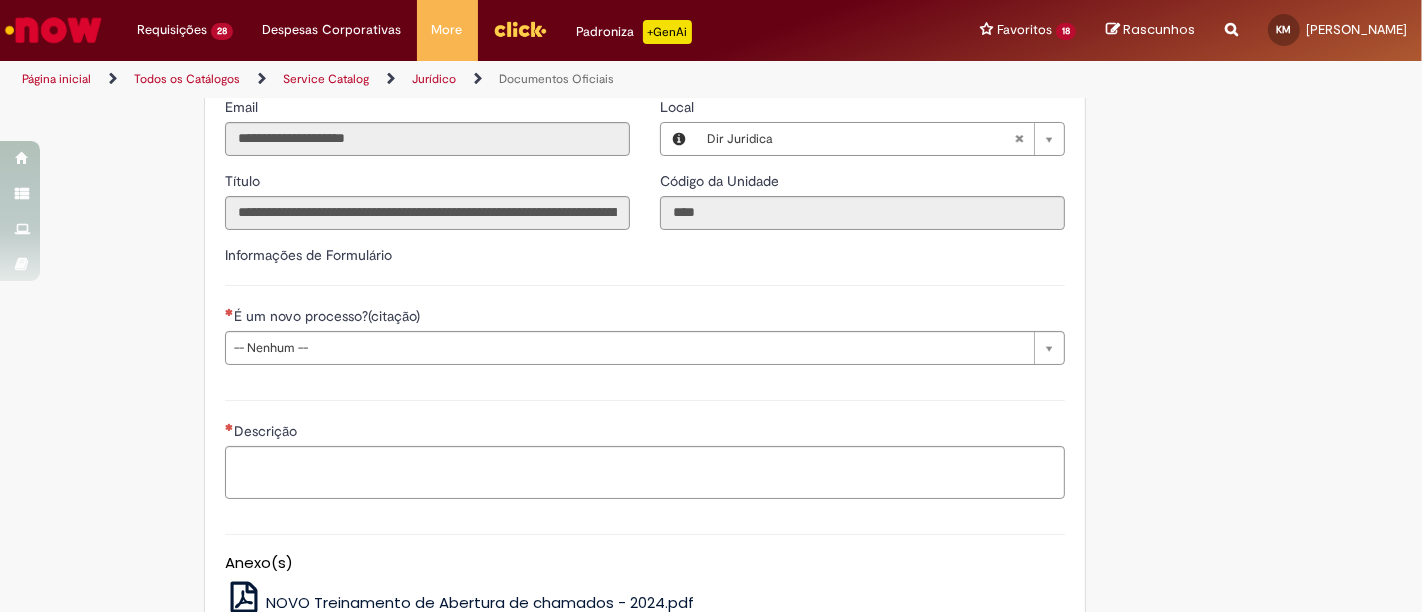scroll, scrollTop: 434, scrollLeft: 0, axis: vertical 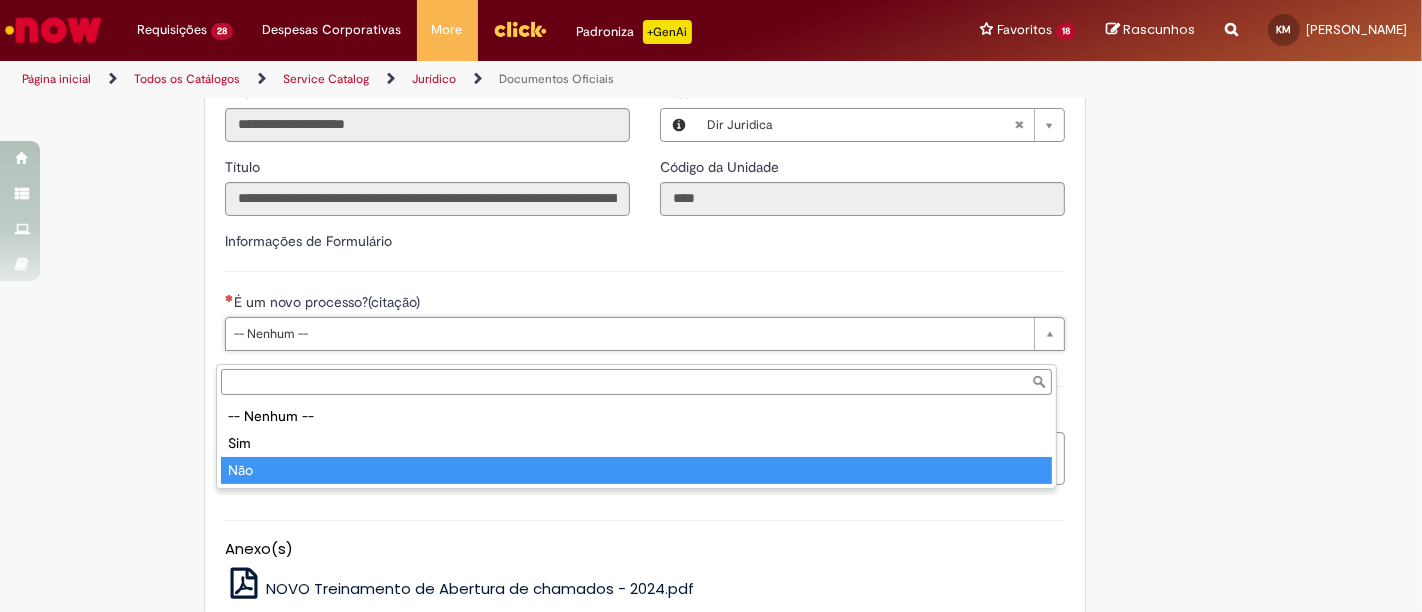 type on "***" 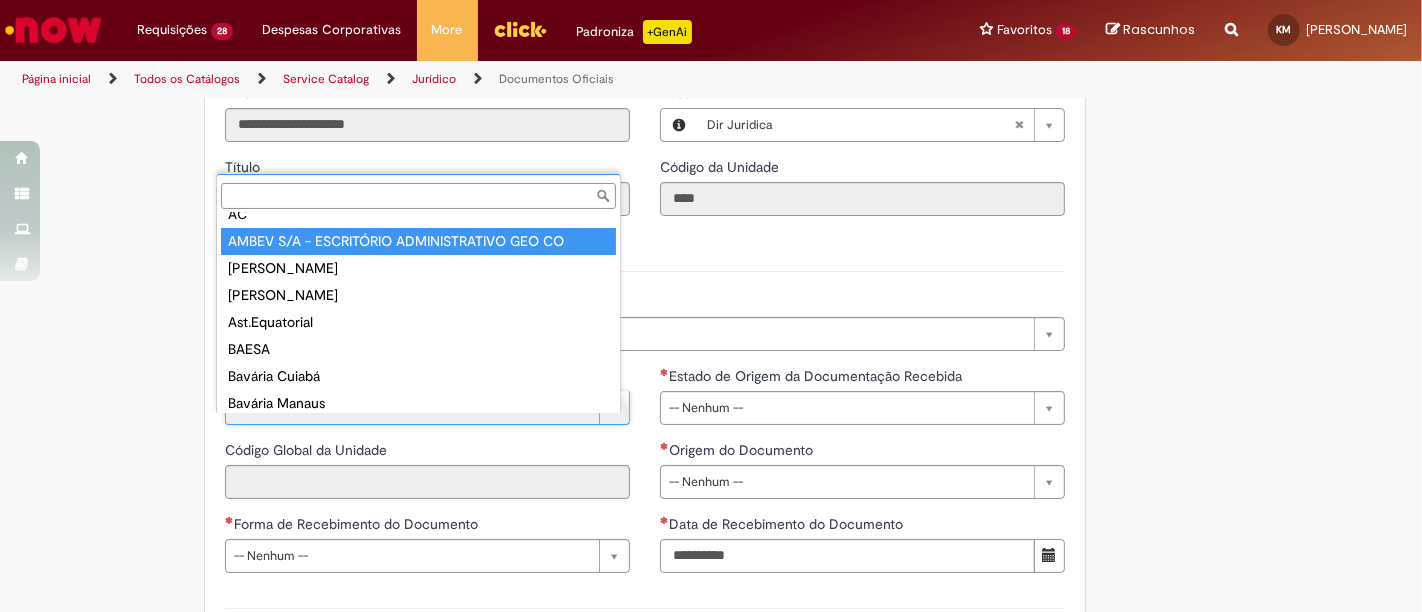scroll, scrollTop: 0, scrollLeft: 0, axis: both 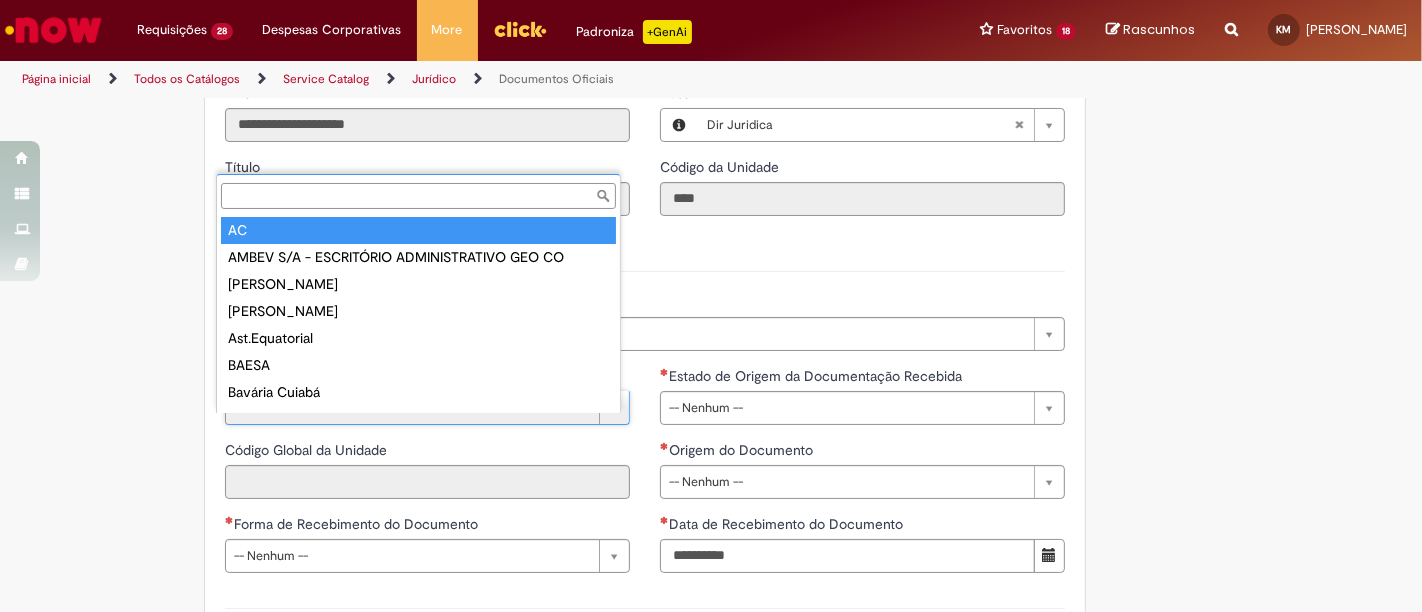 type on "**" 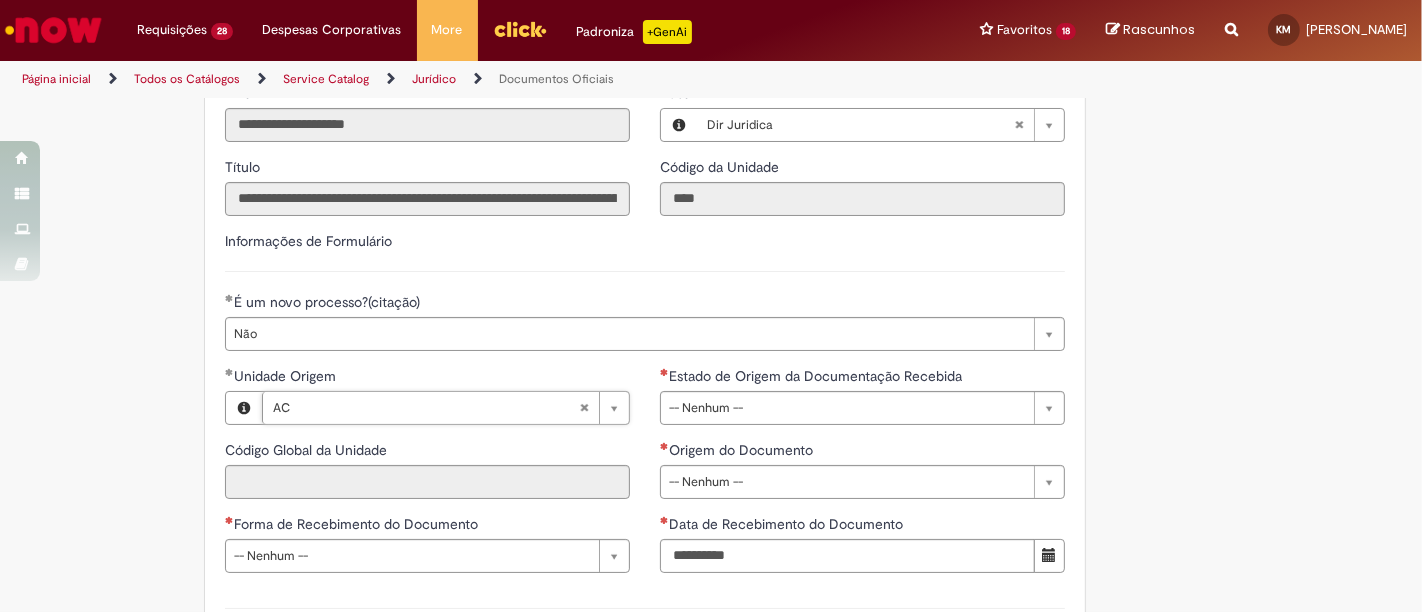 type on "****" 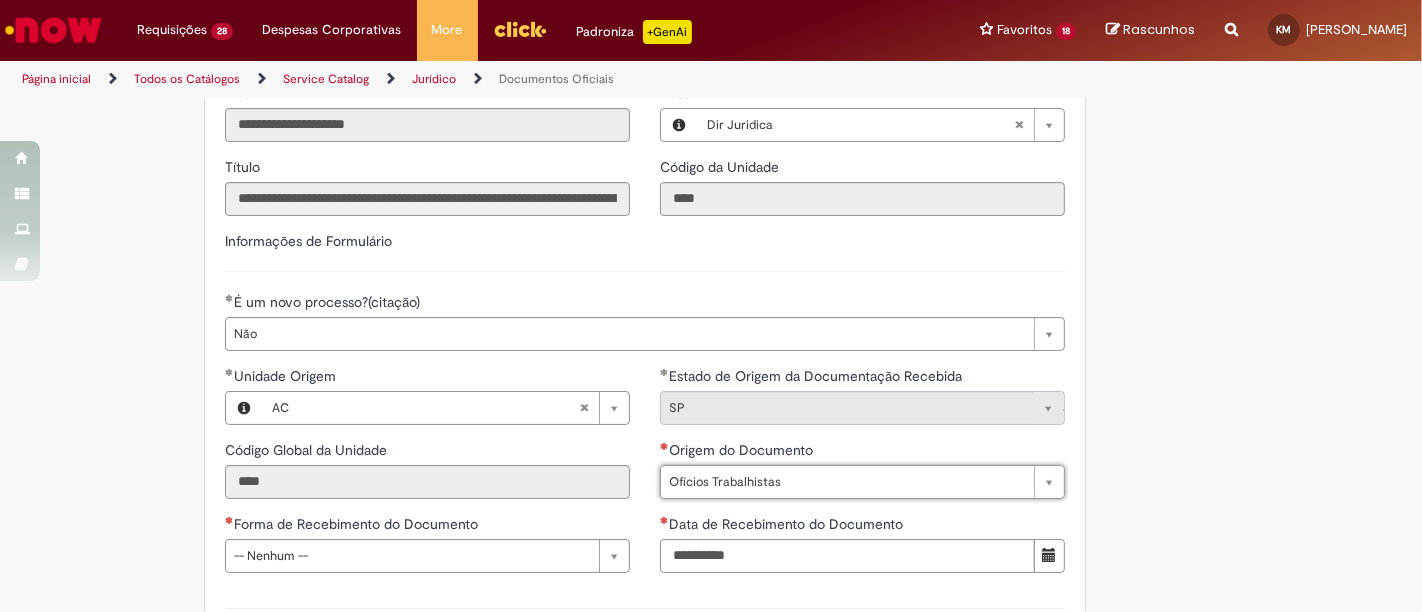 type on "**********" 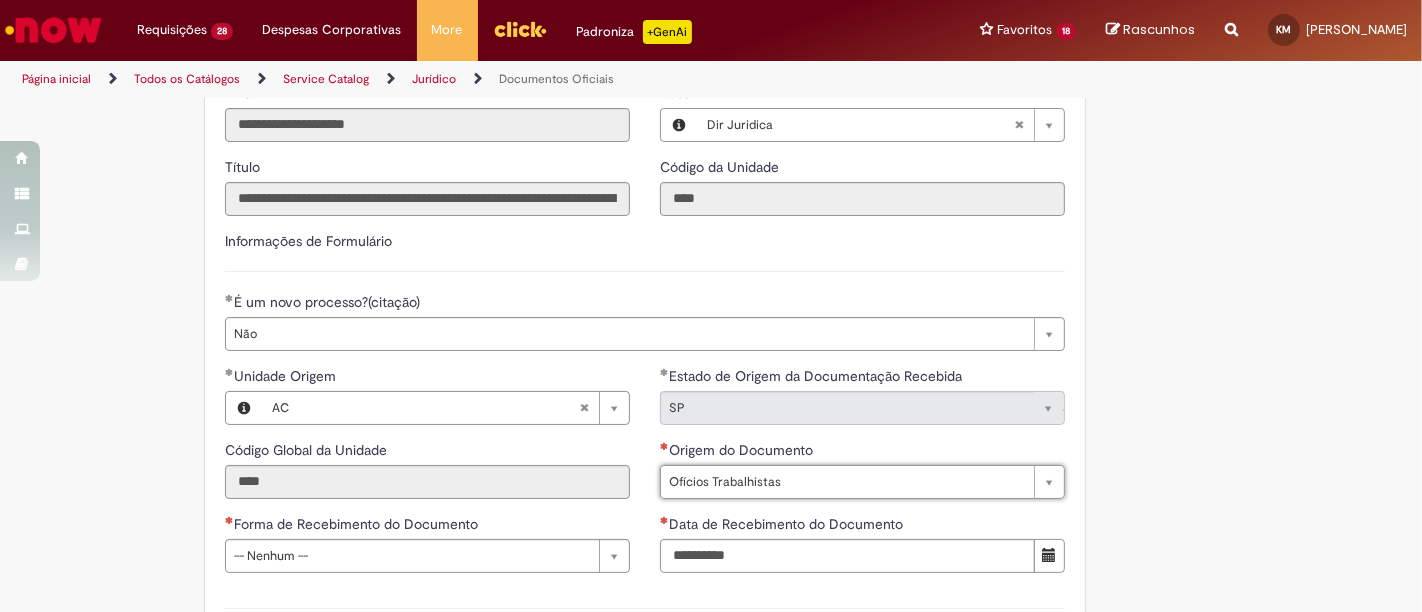 select on "**********" 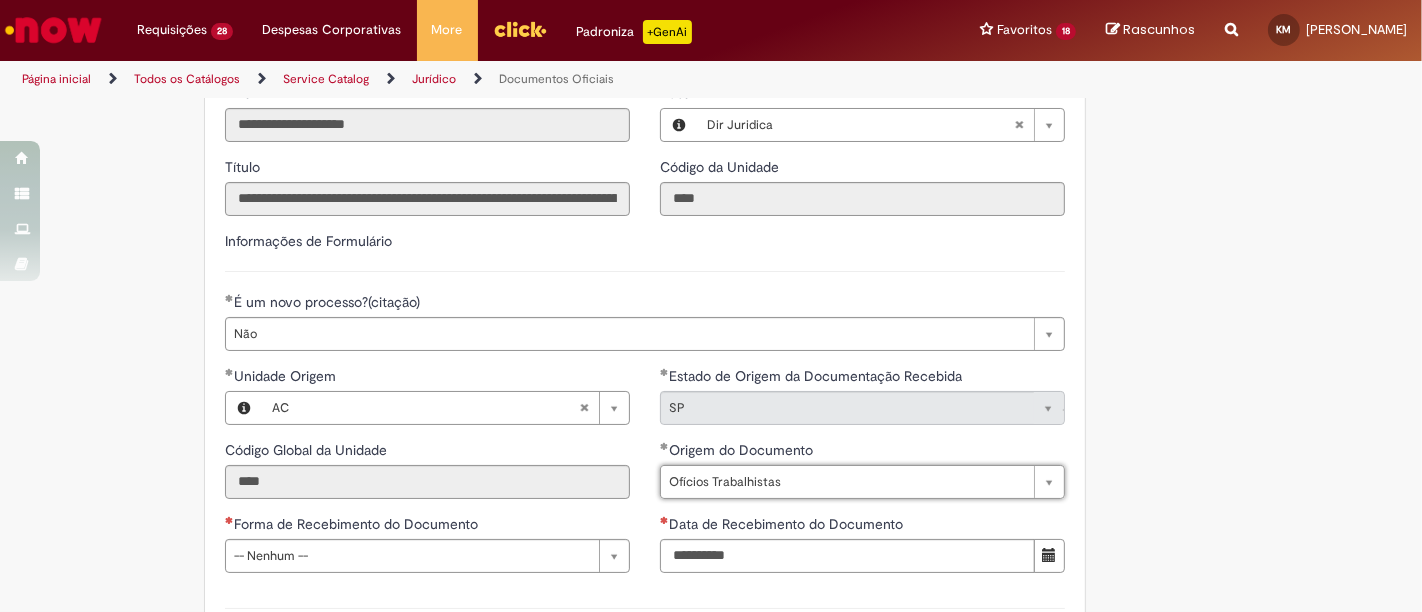 click on "**********" at bounding box center (711, 353) 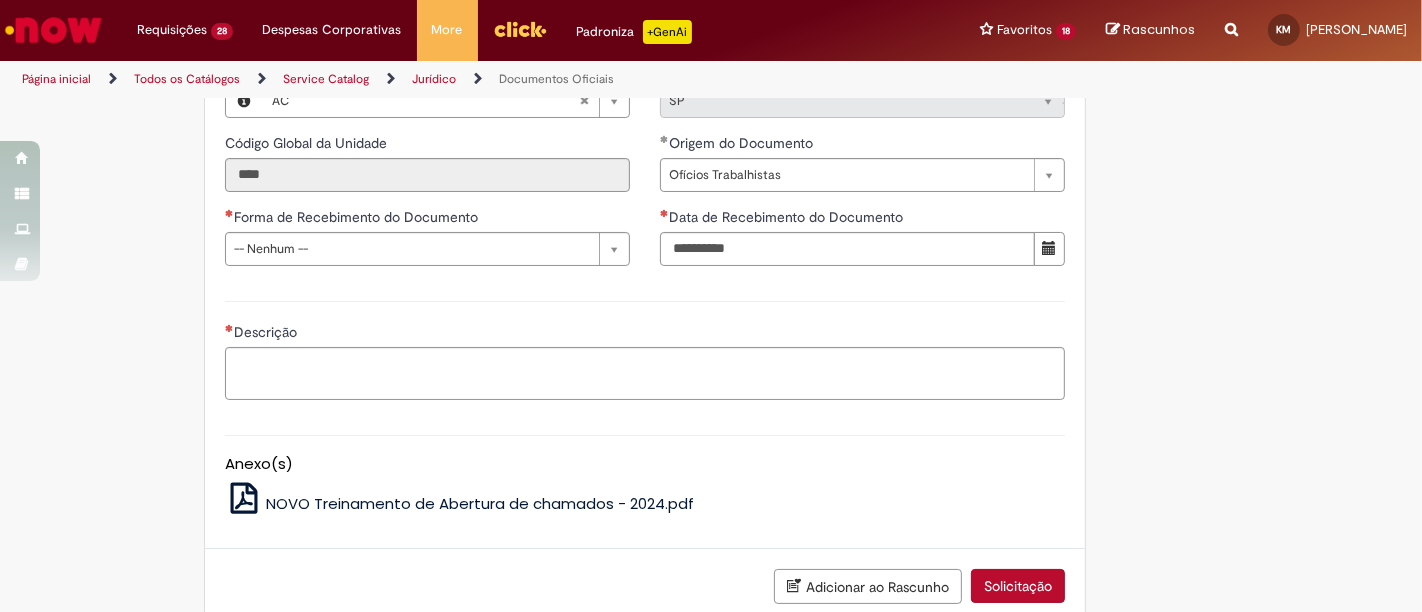 scroll, scrollTop: 768, scrollLeft: 0, axis: vertical 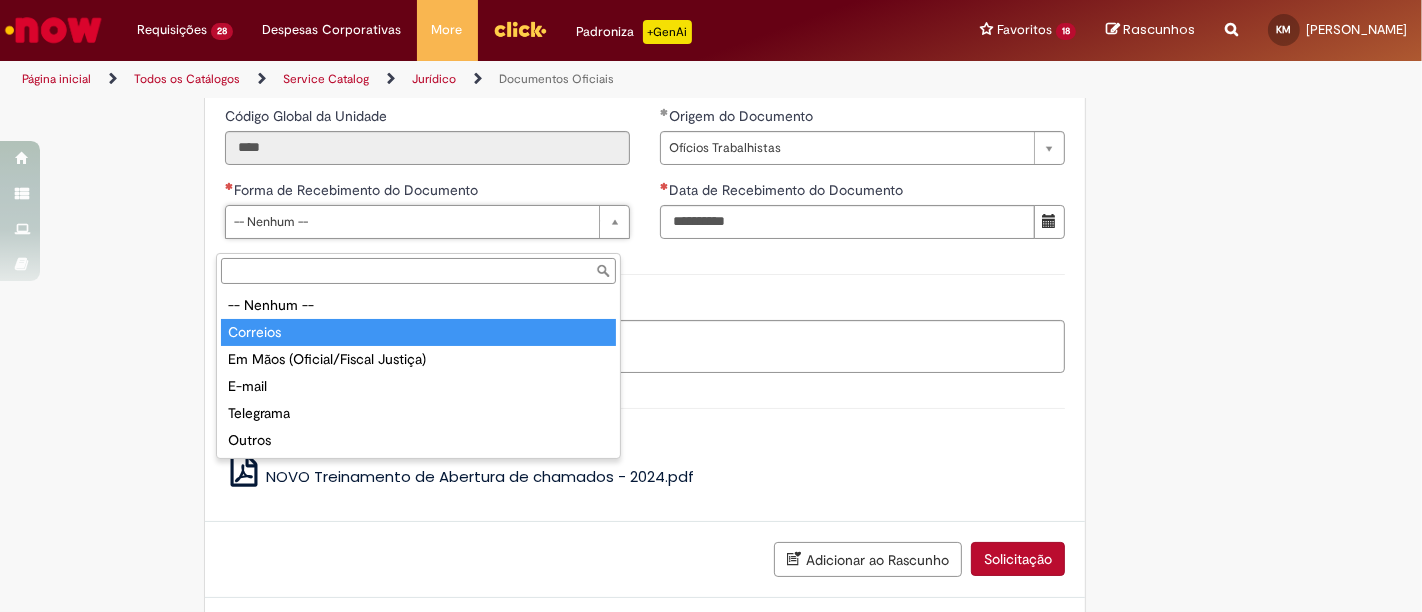 type on "********" 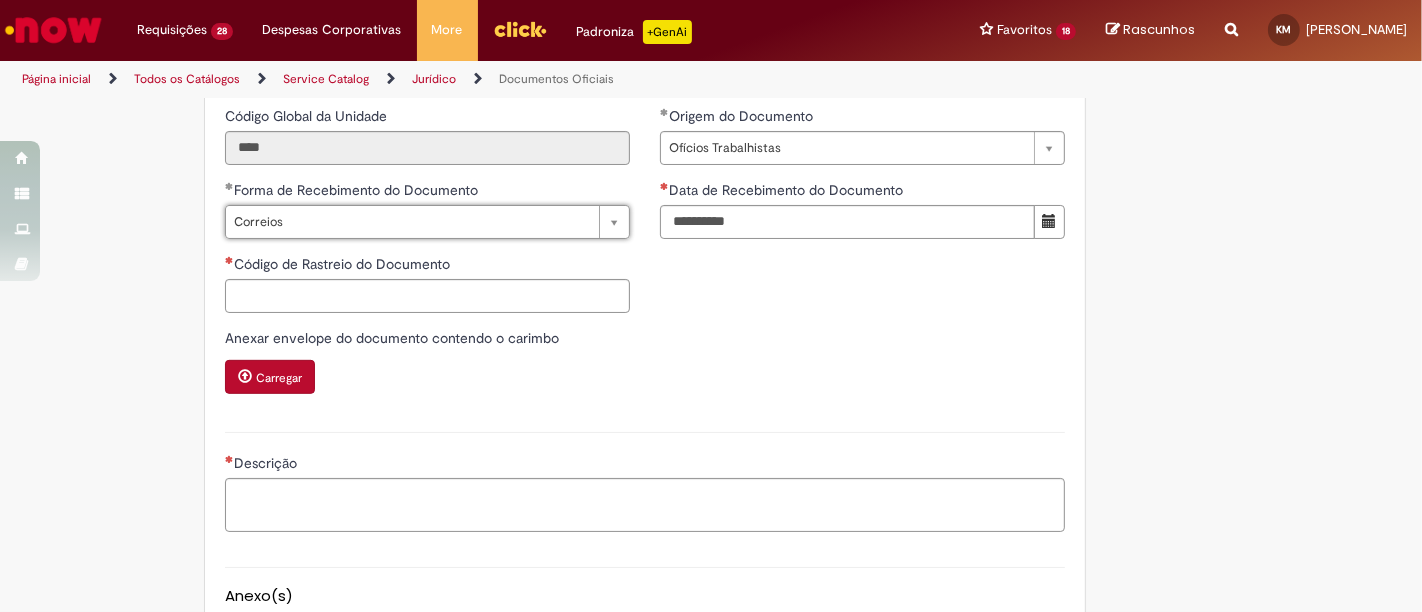 click on "**********" at bounding box center [645, 222] 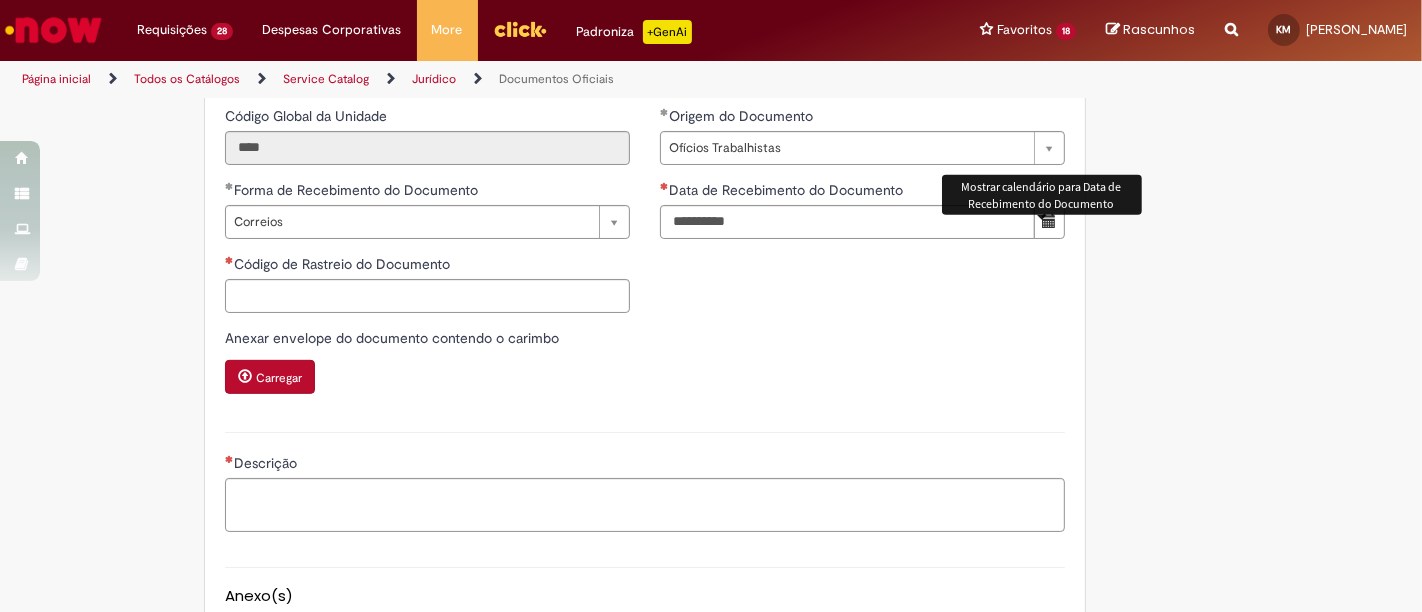 click at bounding box center (1049, 222) 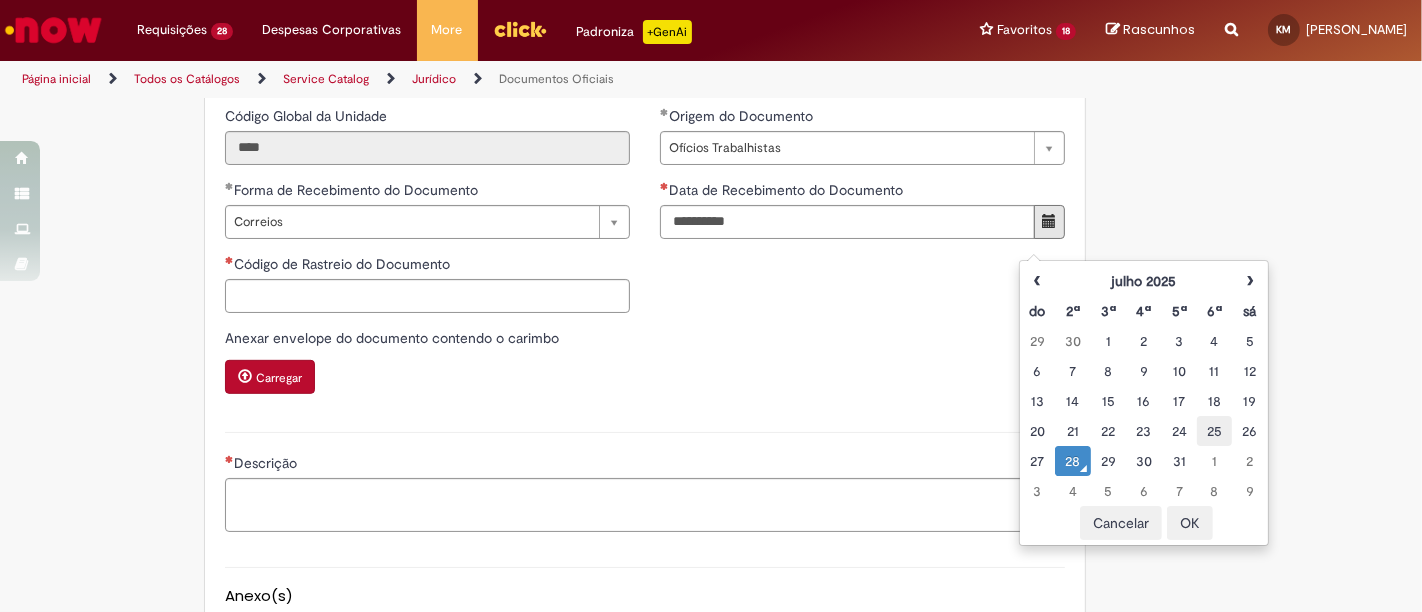 click on "25" at bounding box center (1214, 431) 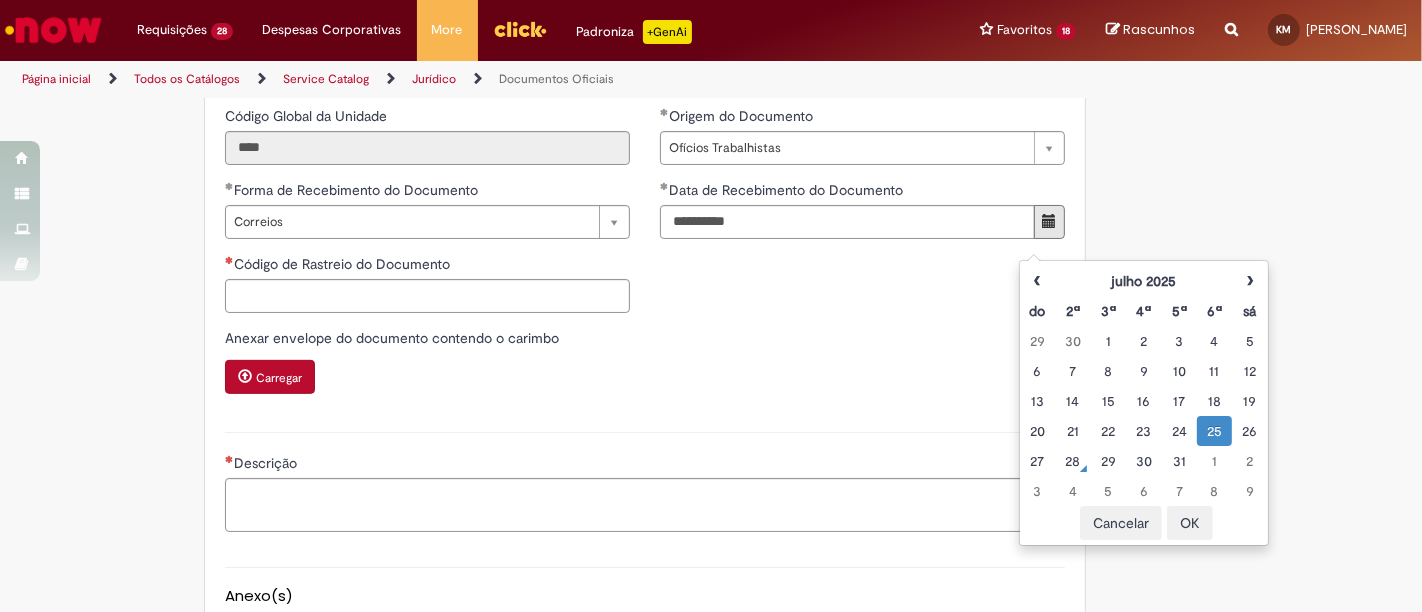 click on "OK" at bounding box center (1190, 523) 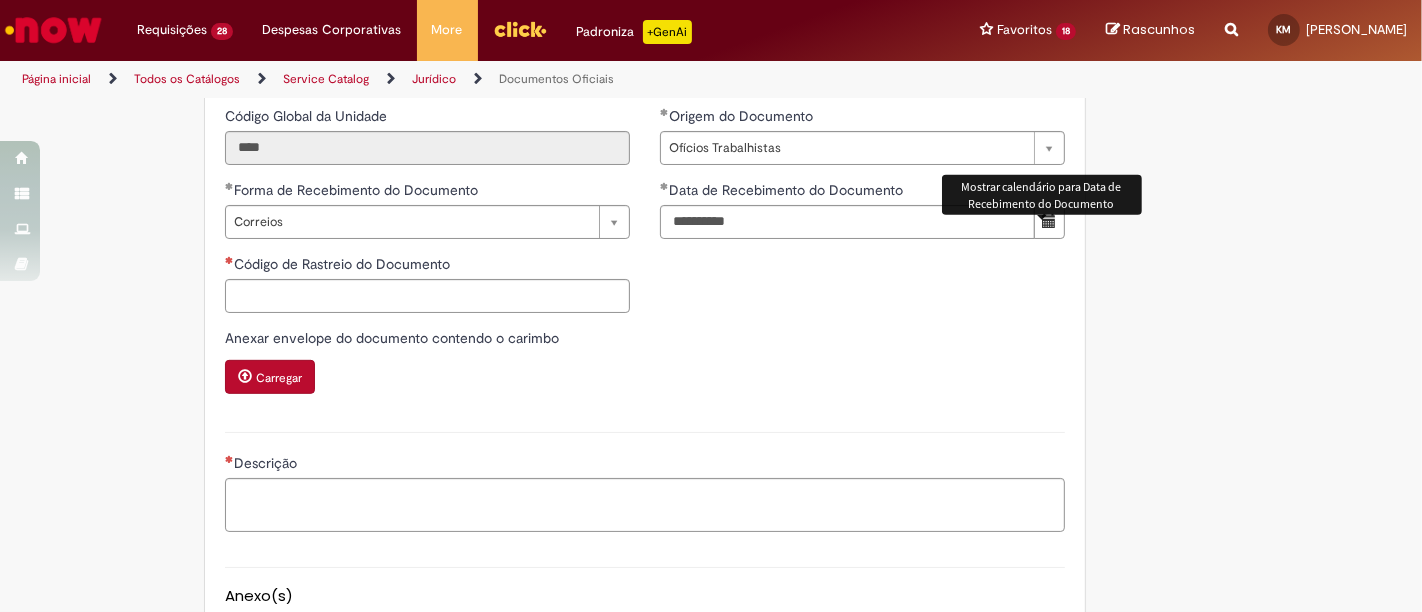 click on "**********" at bounding box center [645, 222] 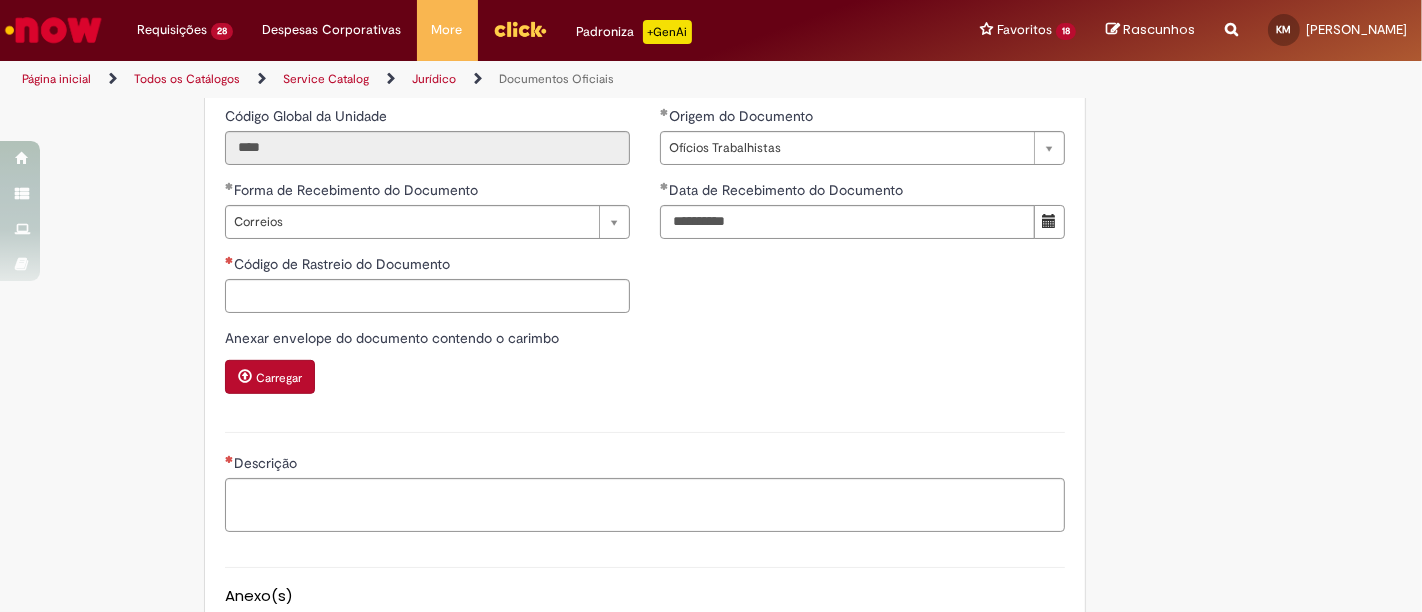 type 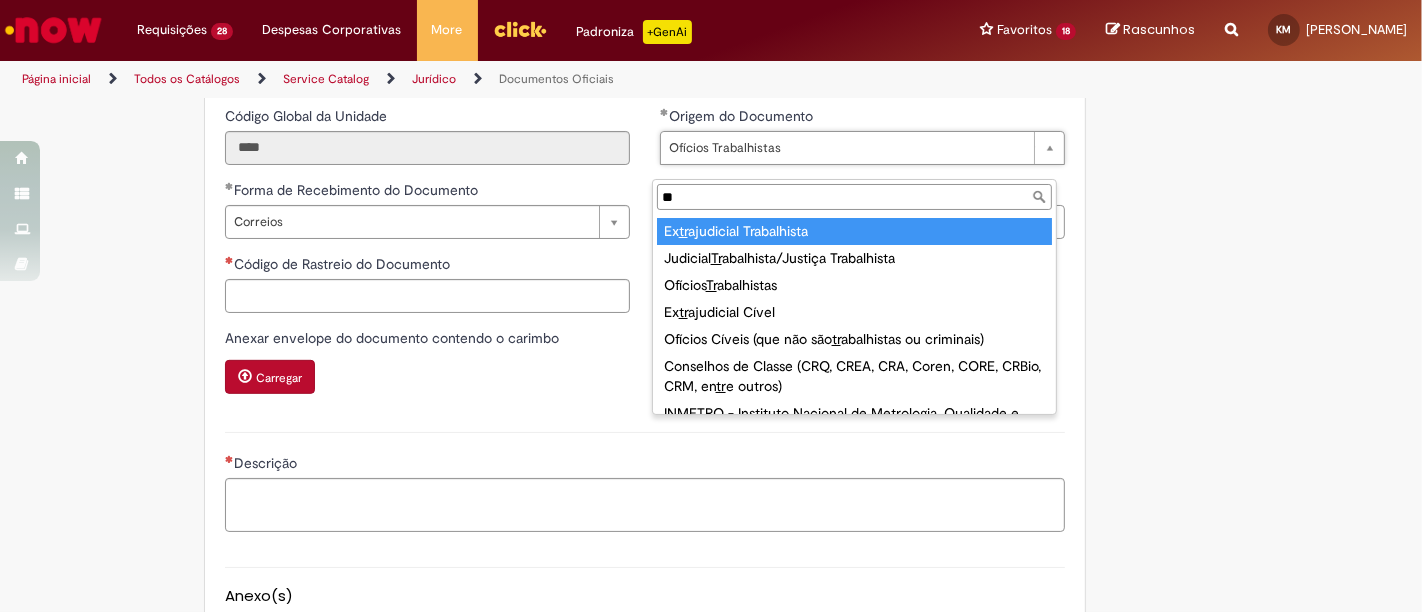 type on "*" 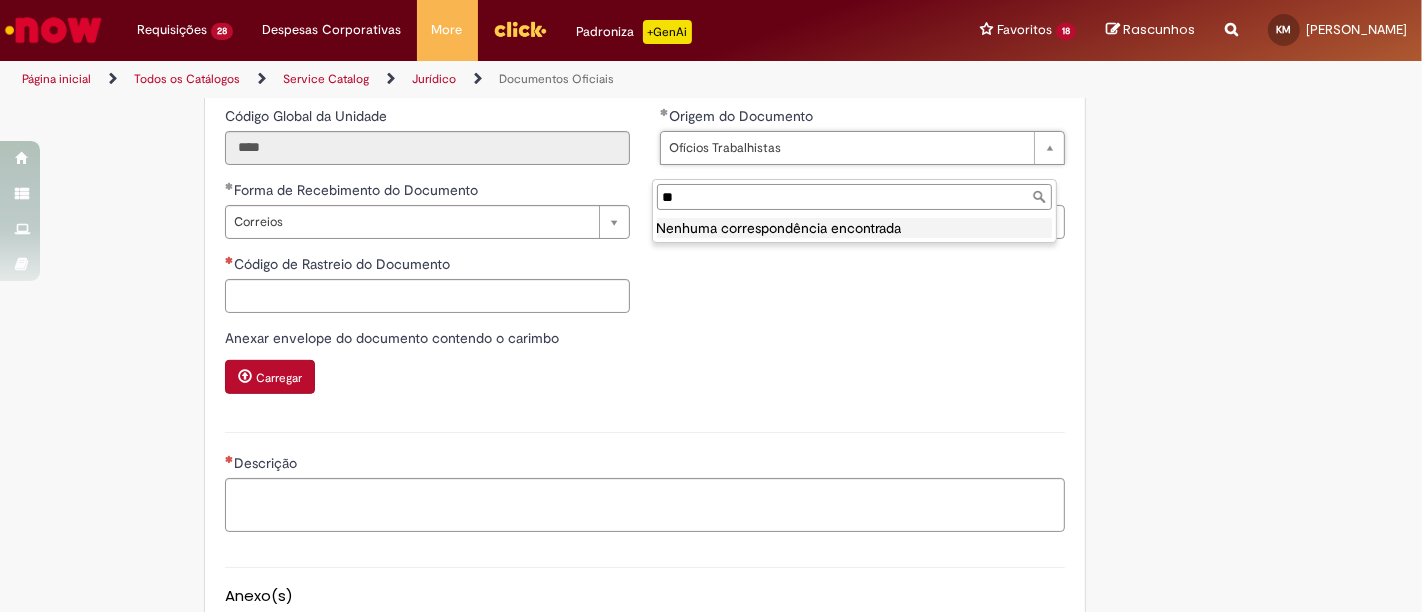 type on "*" 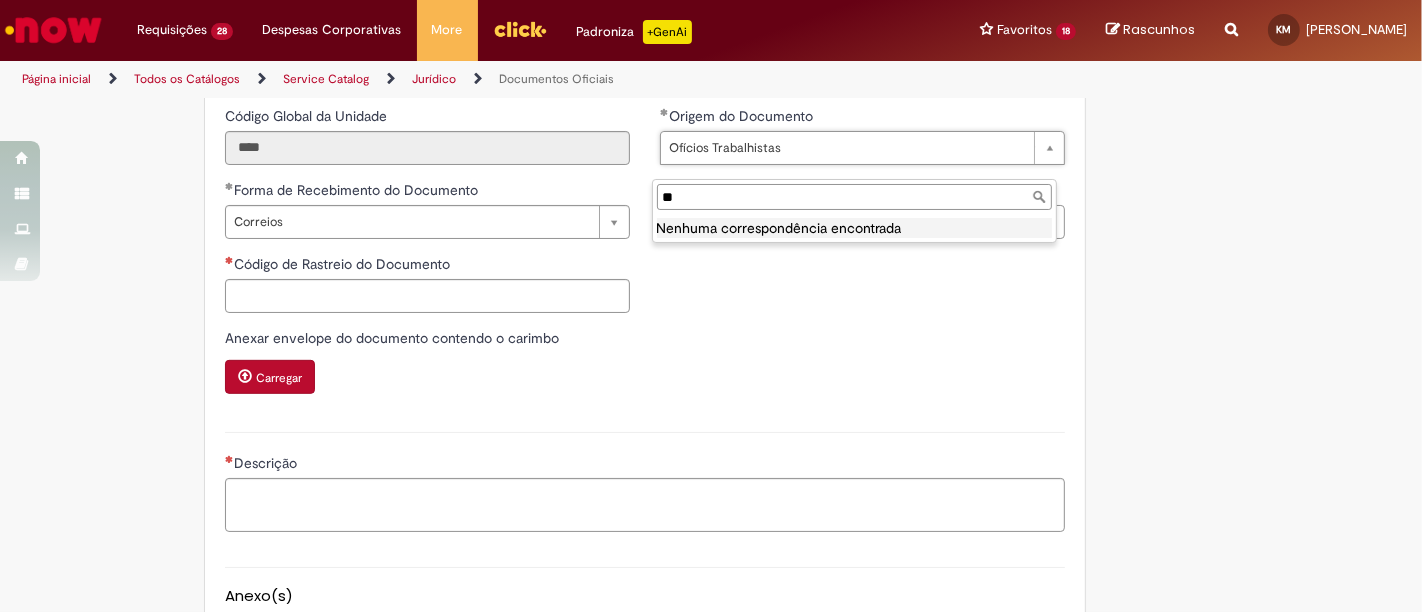 type on "*" 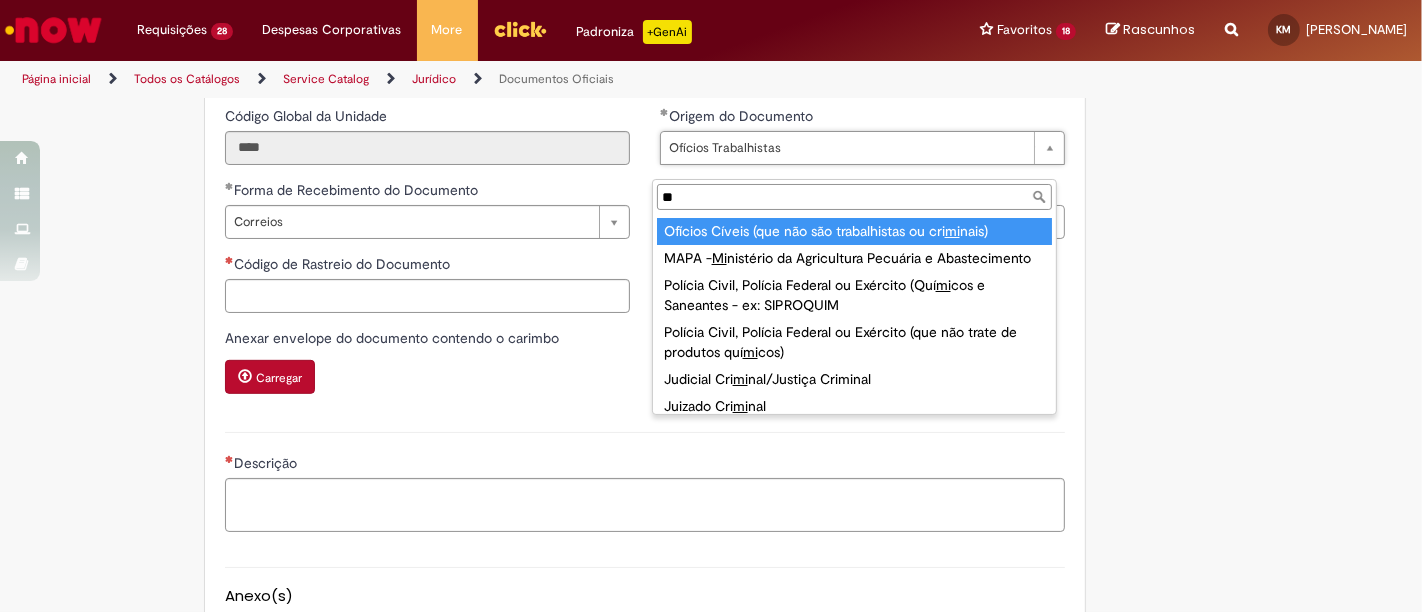 type on "*" 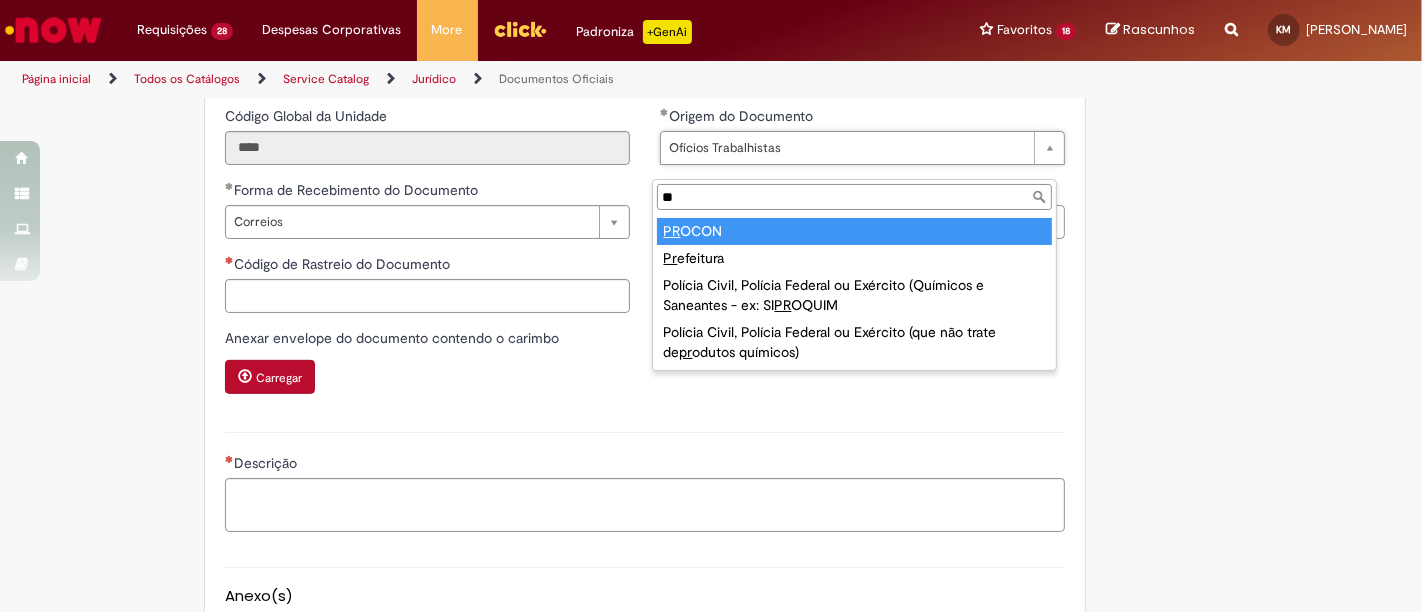 type on "*" 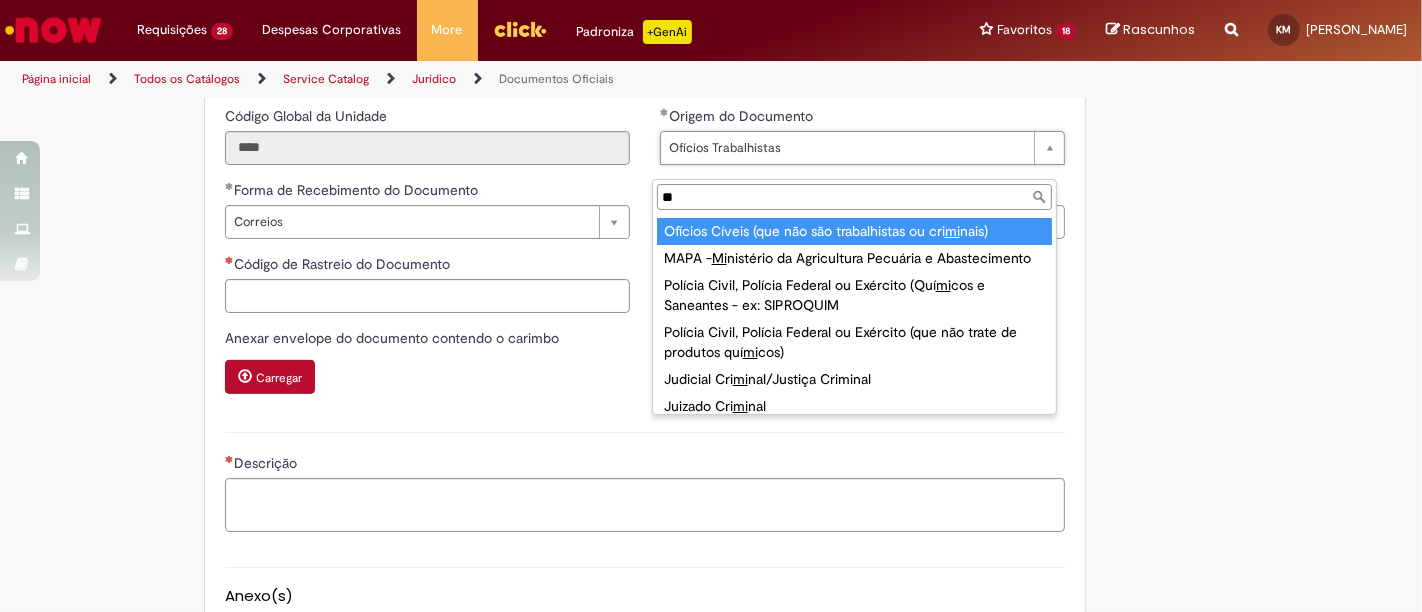 type on "*" 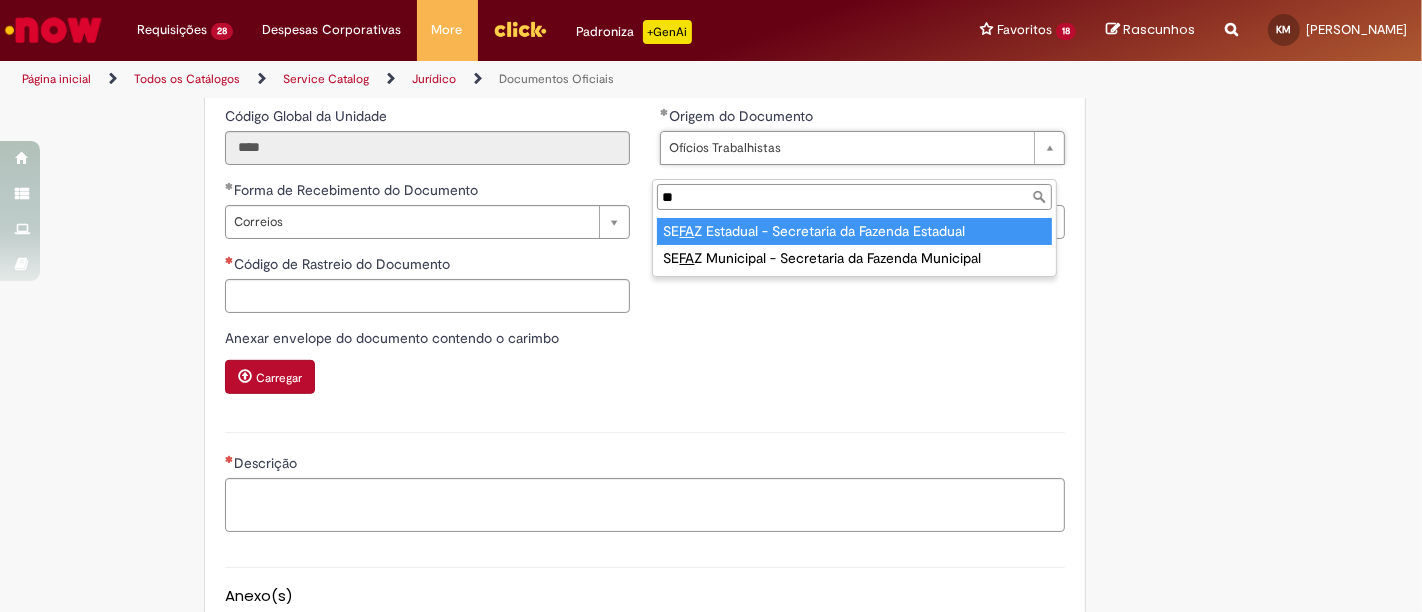 type on "*" 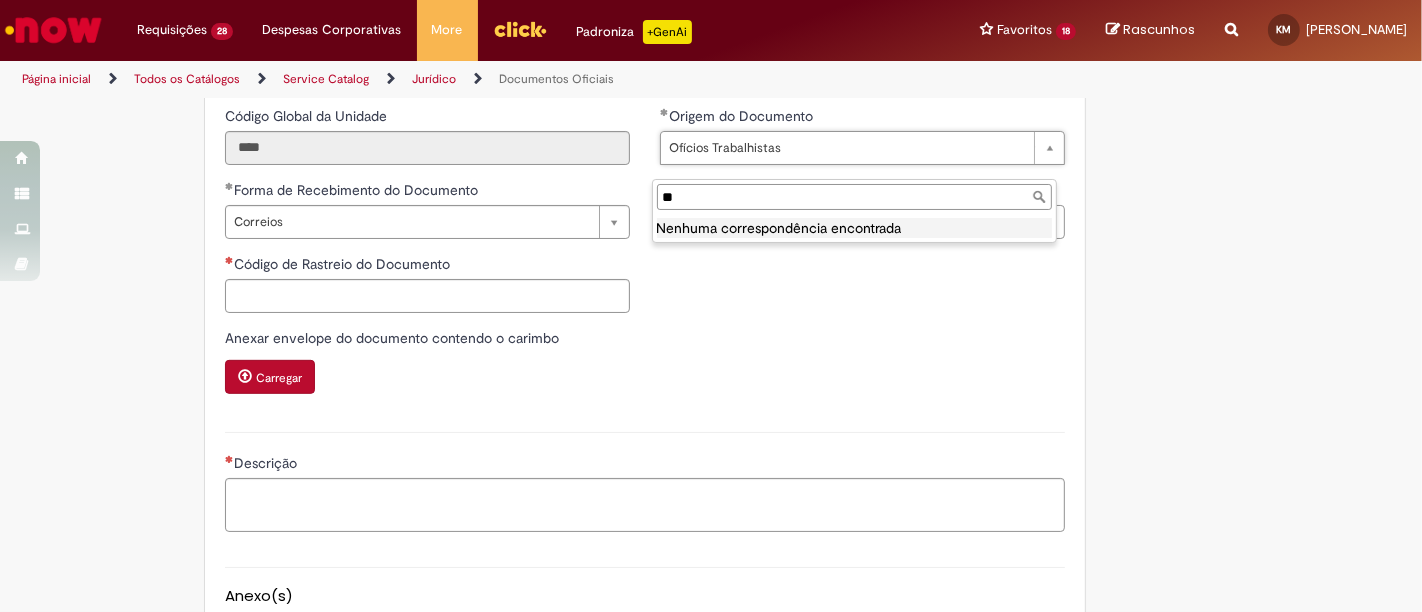 type on "*" 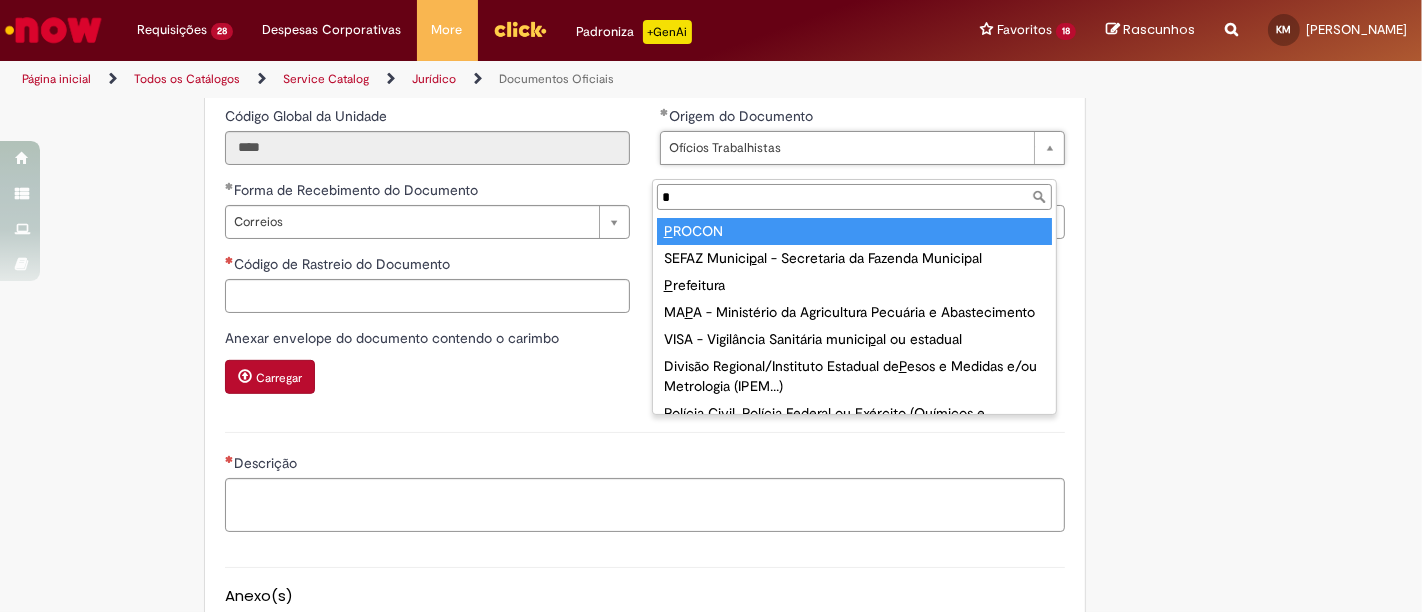 type 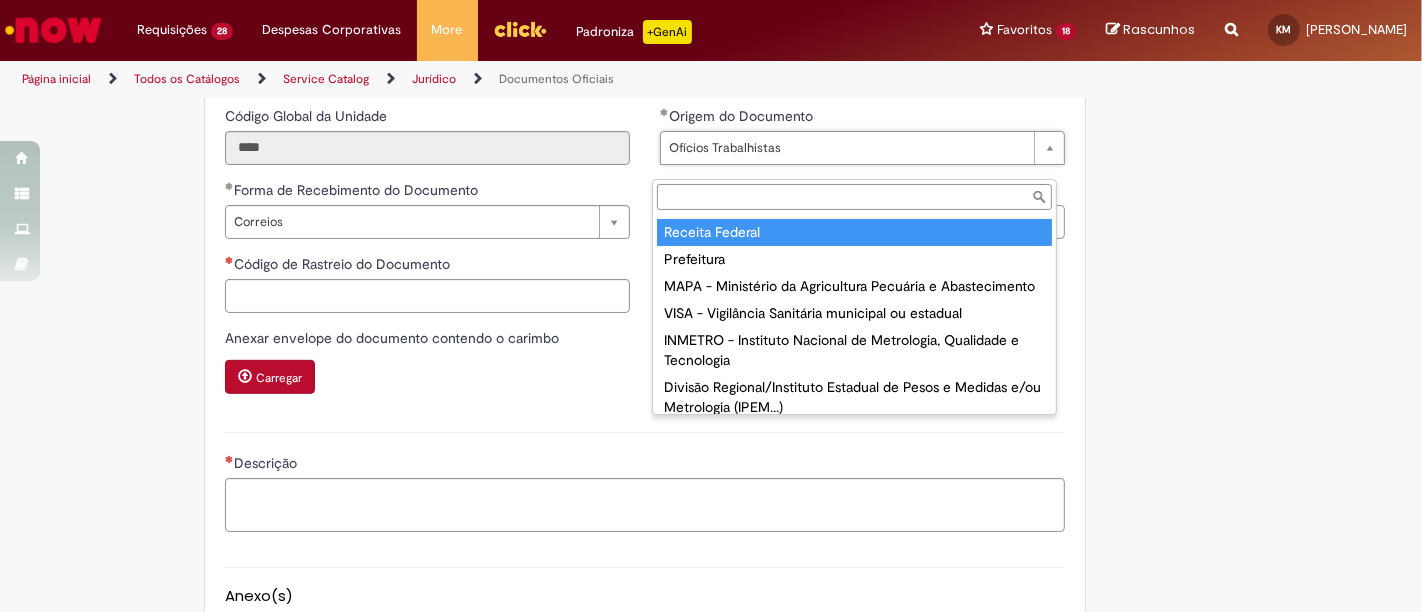 scroll, scrollTop: 365, scrollLeft: 0, axis: vertical 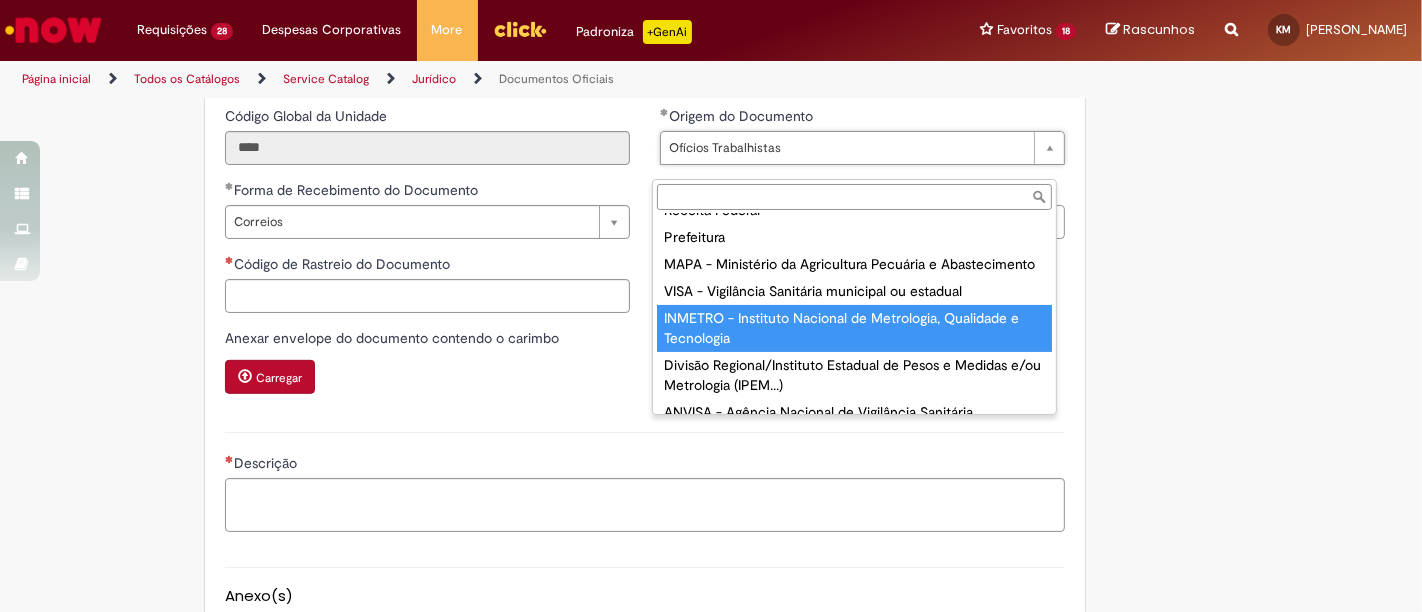 type on "**********" 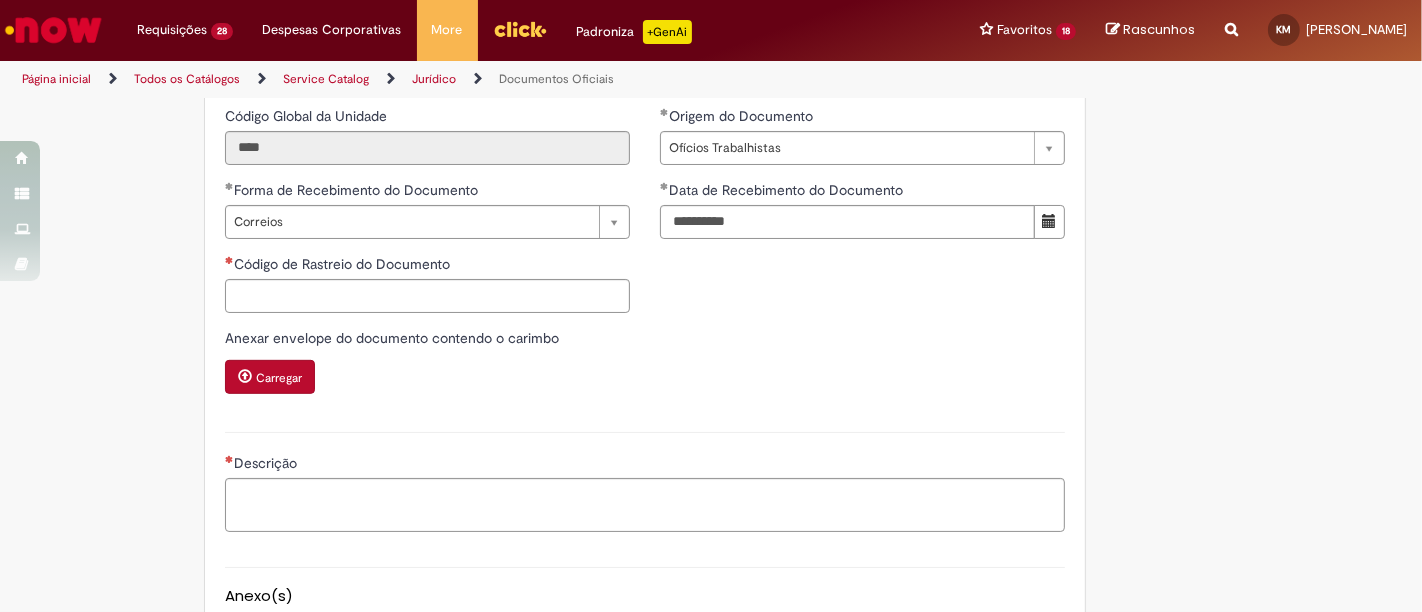 scroll, scrollTop: 0, scrollLeft: 0, axis: both 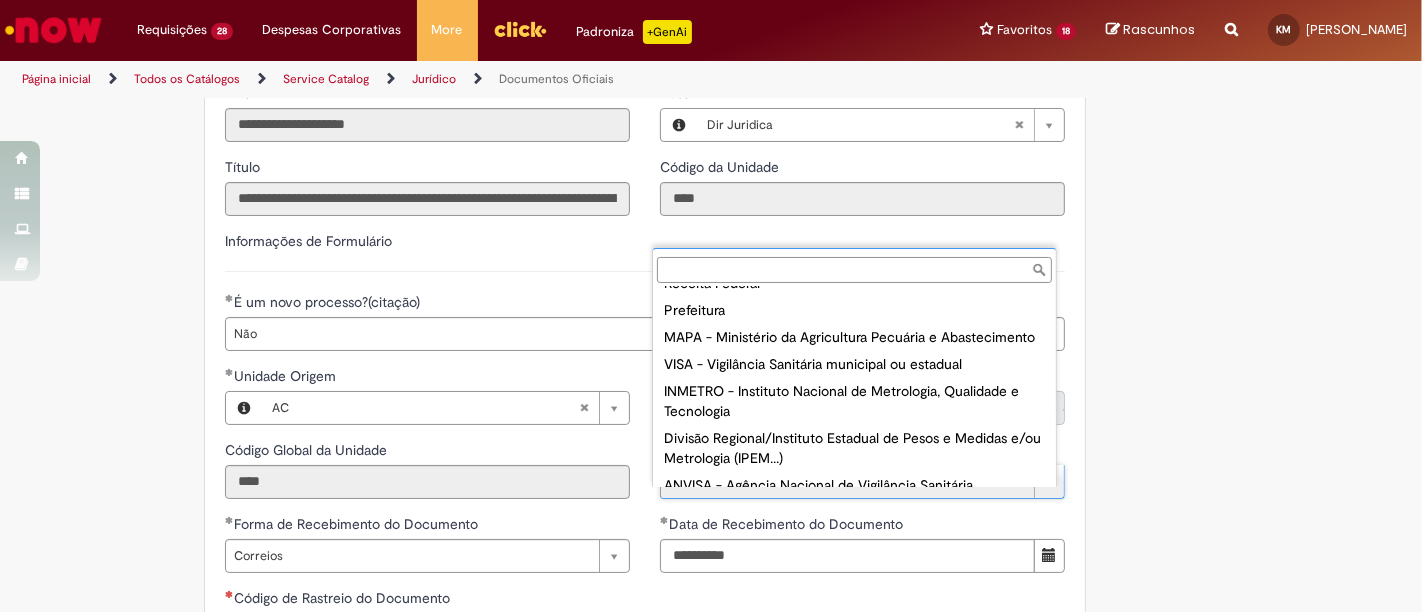 type on "**********" 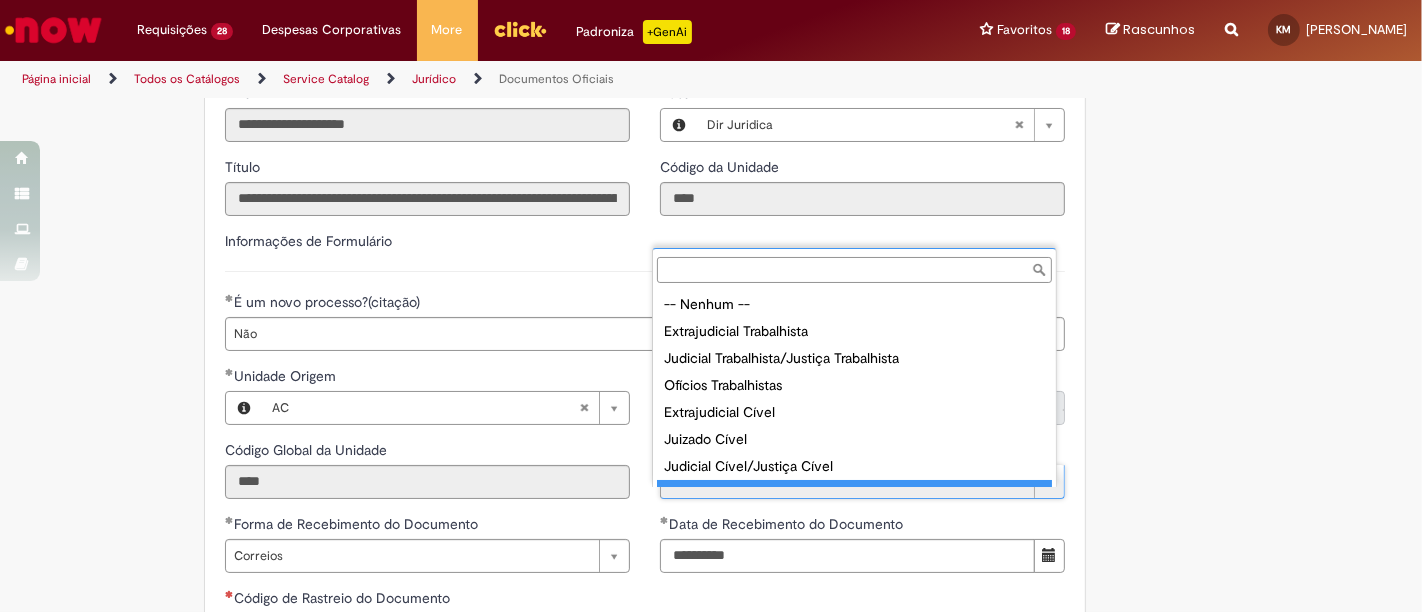 scroll, scrollTop: 0, scrollLeft: 120, axis: horizontal 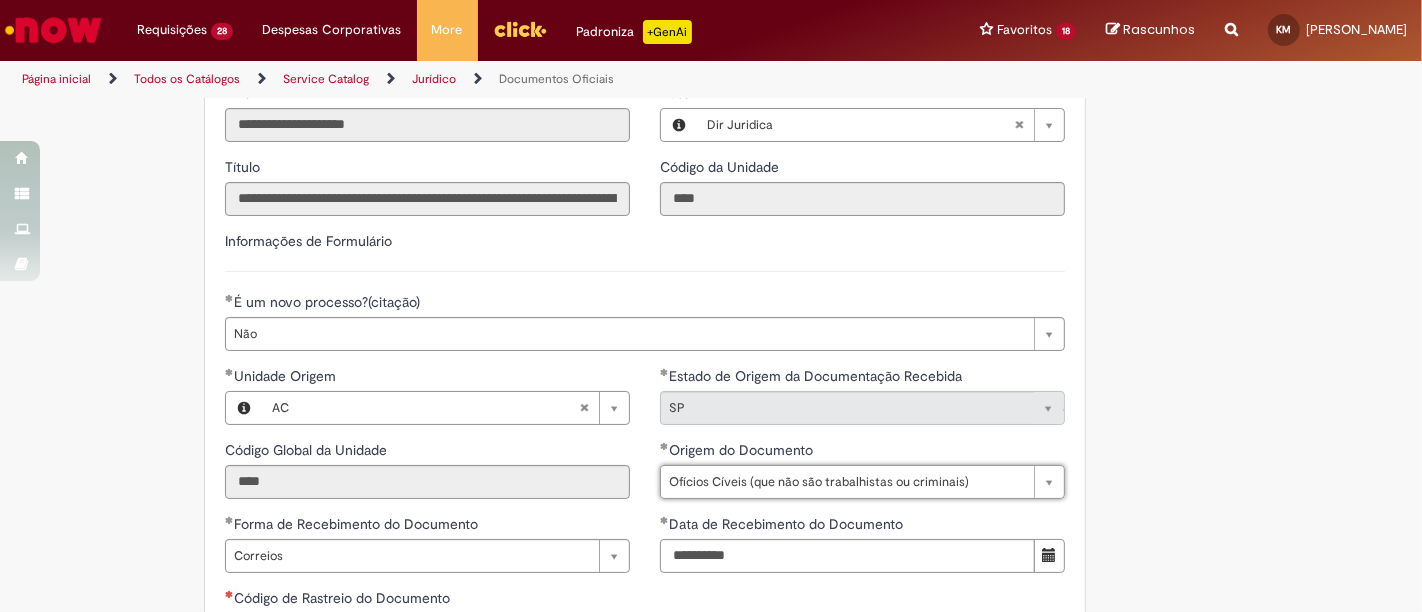 type 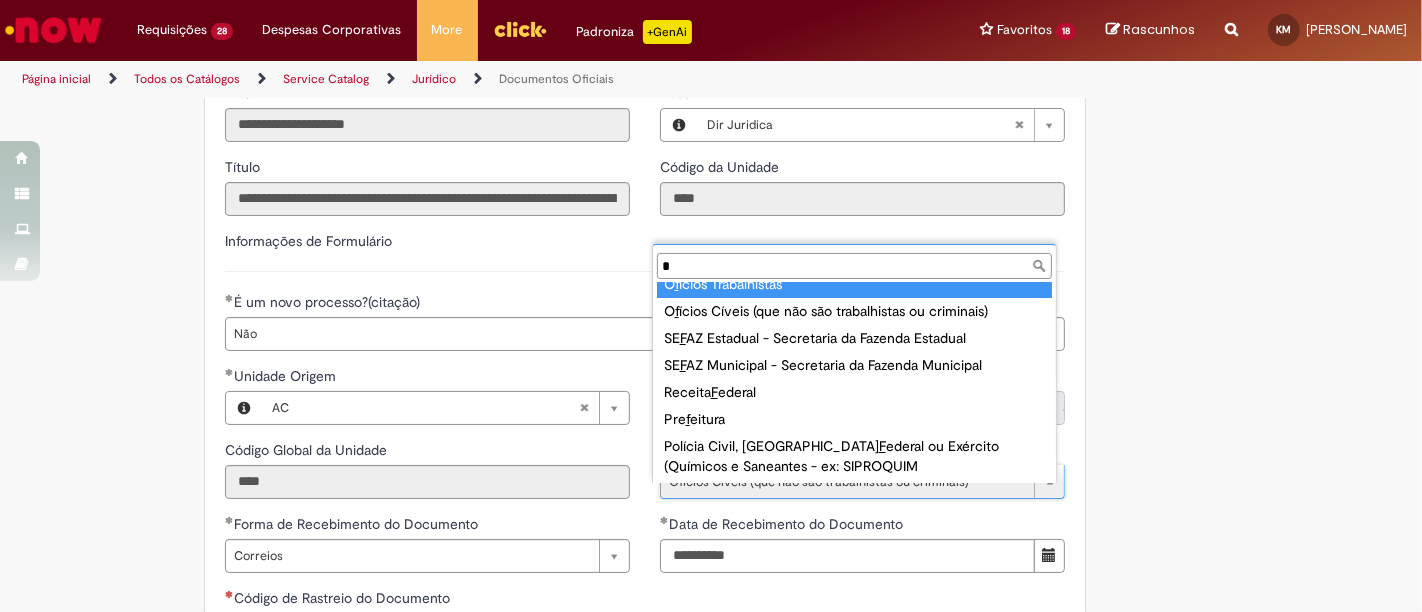 scroll, scrollTop: 0, scrollLeft: 0, axis: both 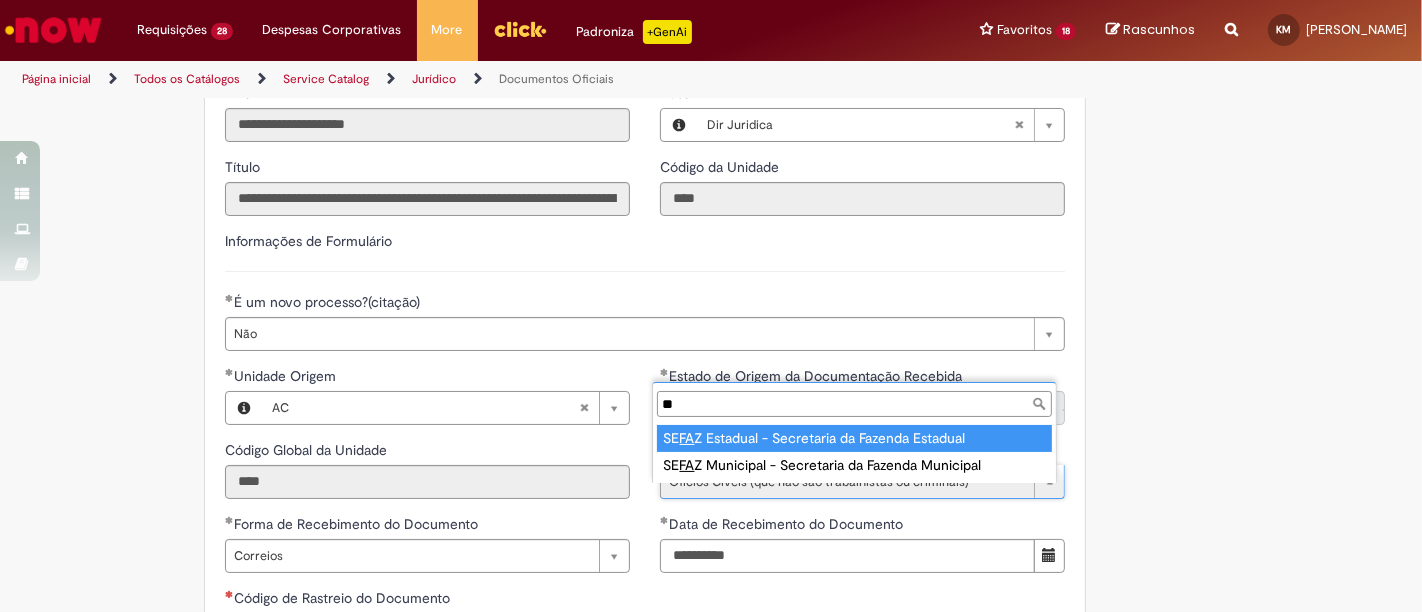 drag, startPoint x: 734, startPoint y: 411, endPoint x: 423, endPoint y: 407, distance: 311.02573 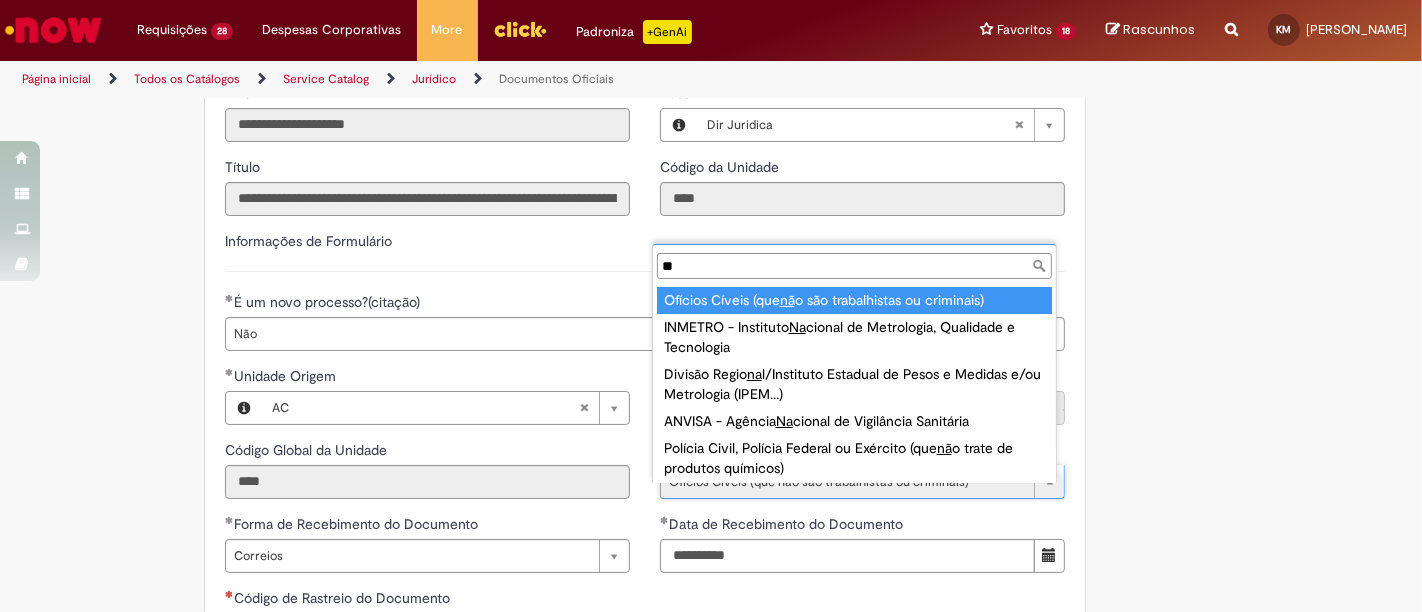 type on "*" 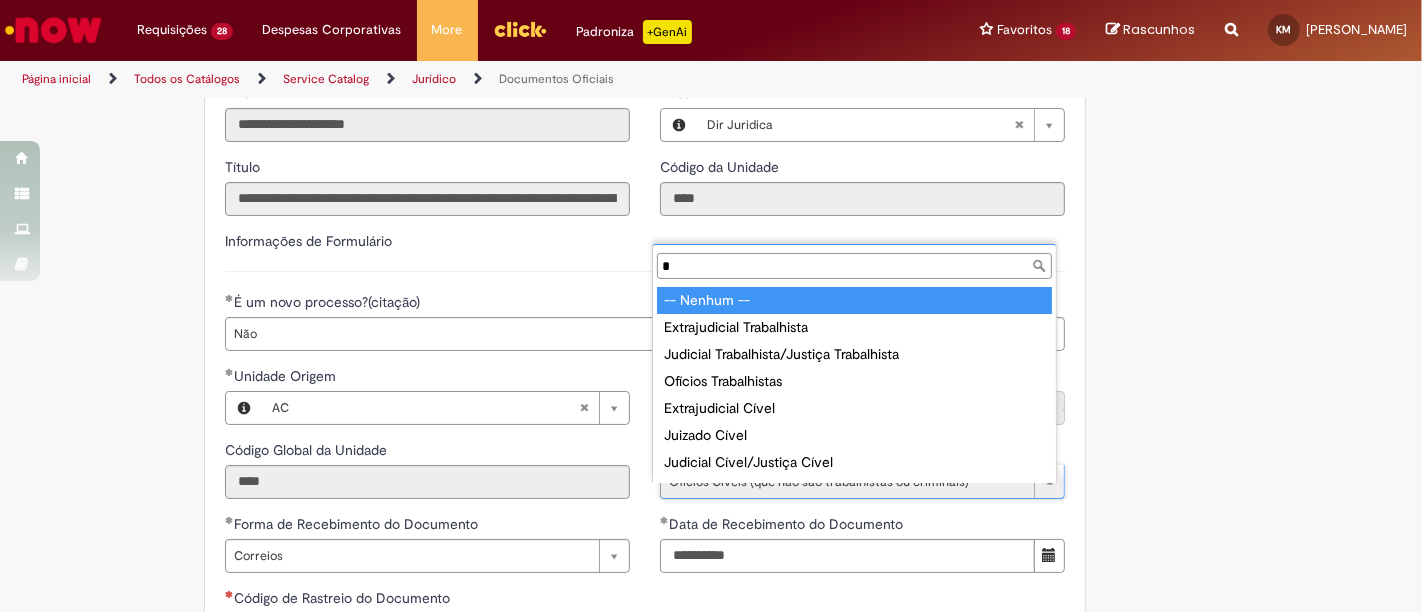 type on "**" 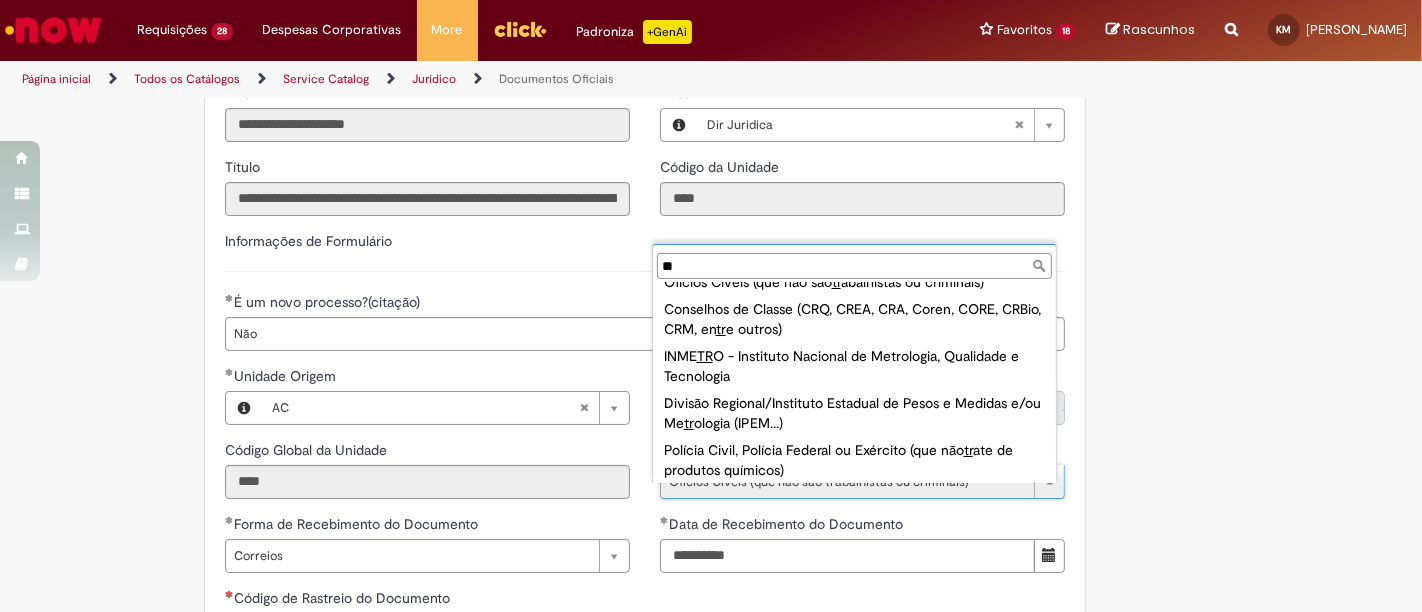 scroll, scrollTop: 130, scrollLeft: 0, axis: vertical 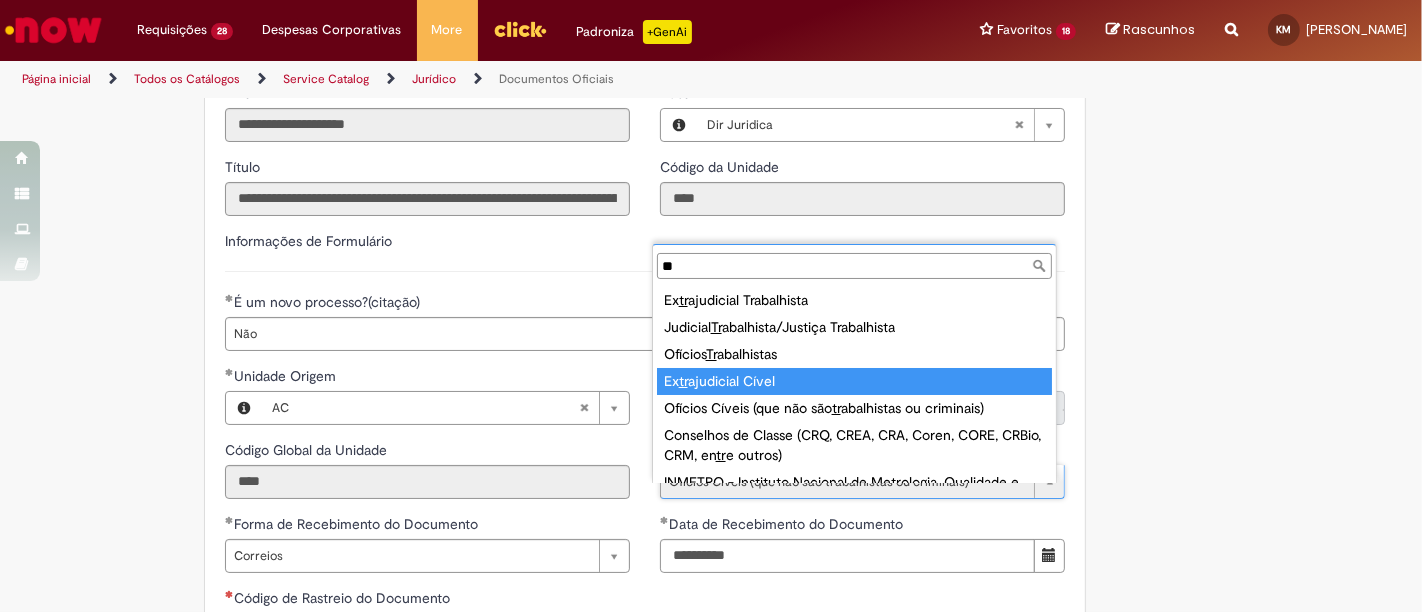 type on "**********" 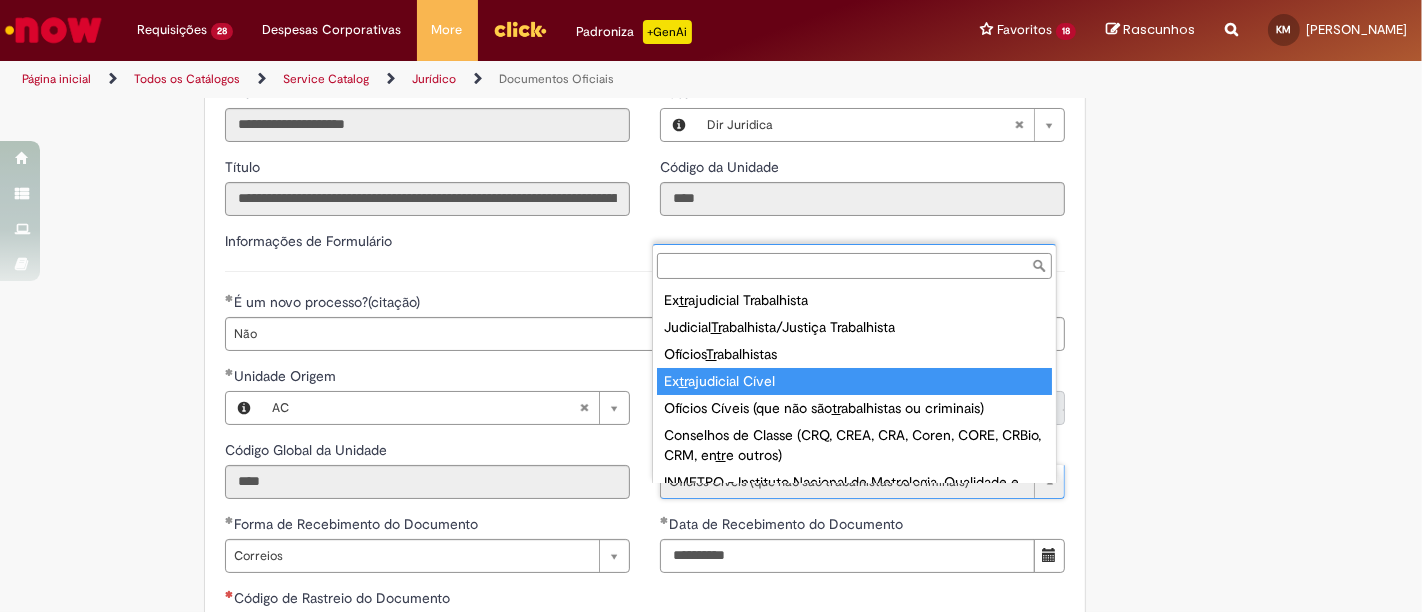 scroll, scrollTop: 0, scrollLeft: 326, axis: horizontal 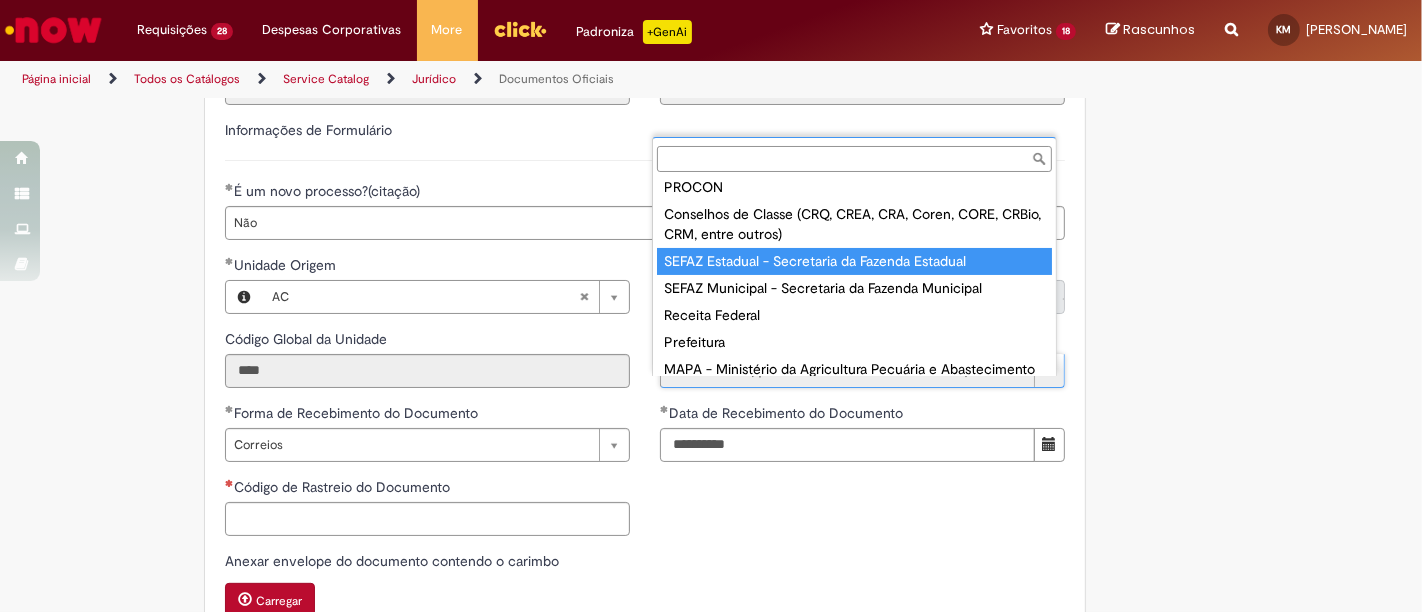 type on "**********" 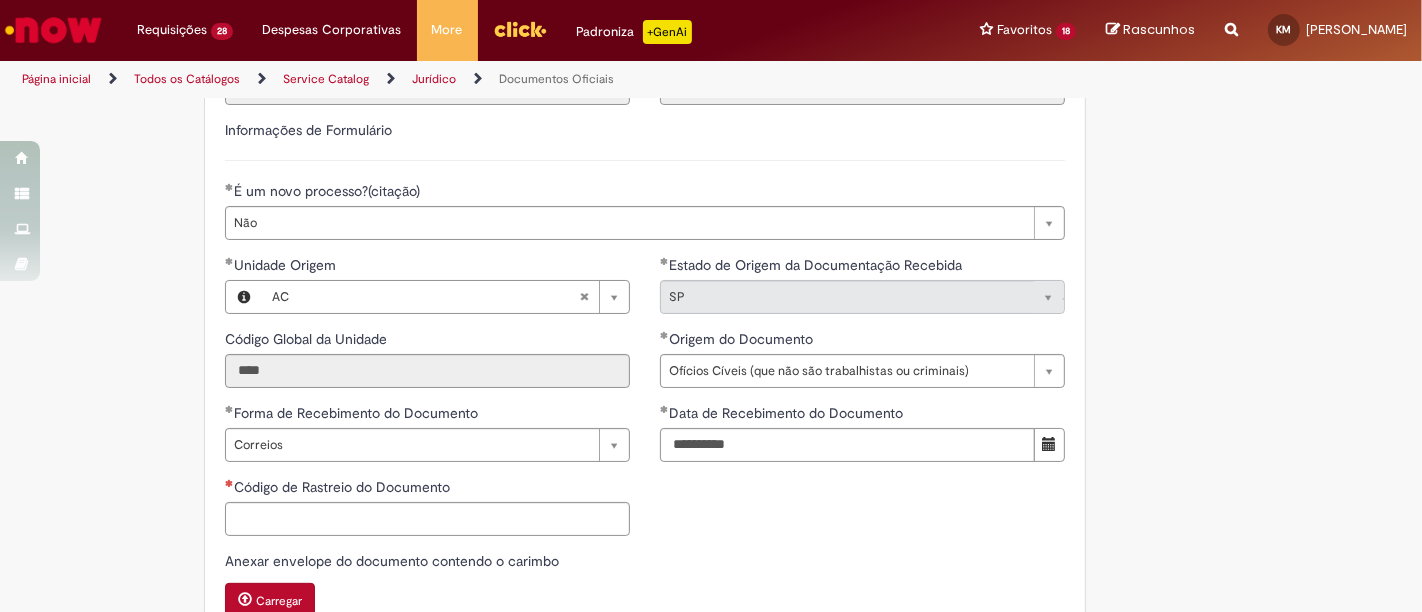 scroll, scrollTop: 0, scrollLeft: 0, axis: both 